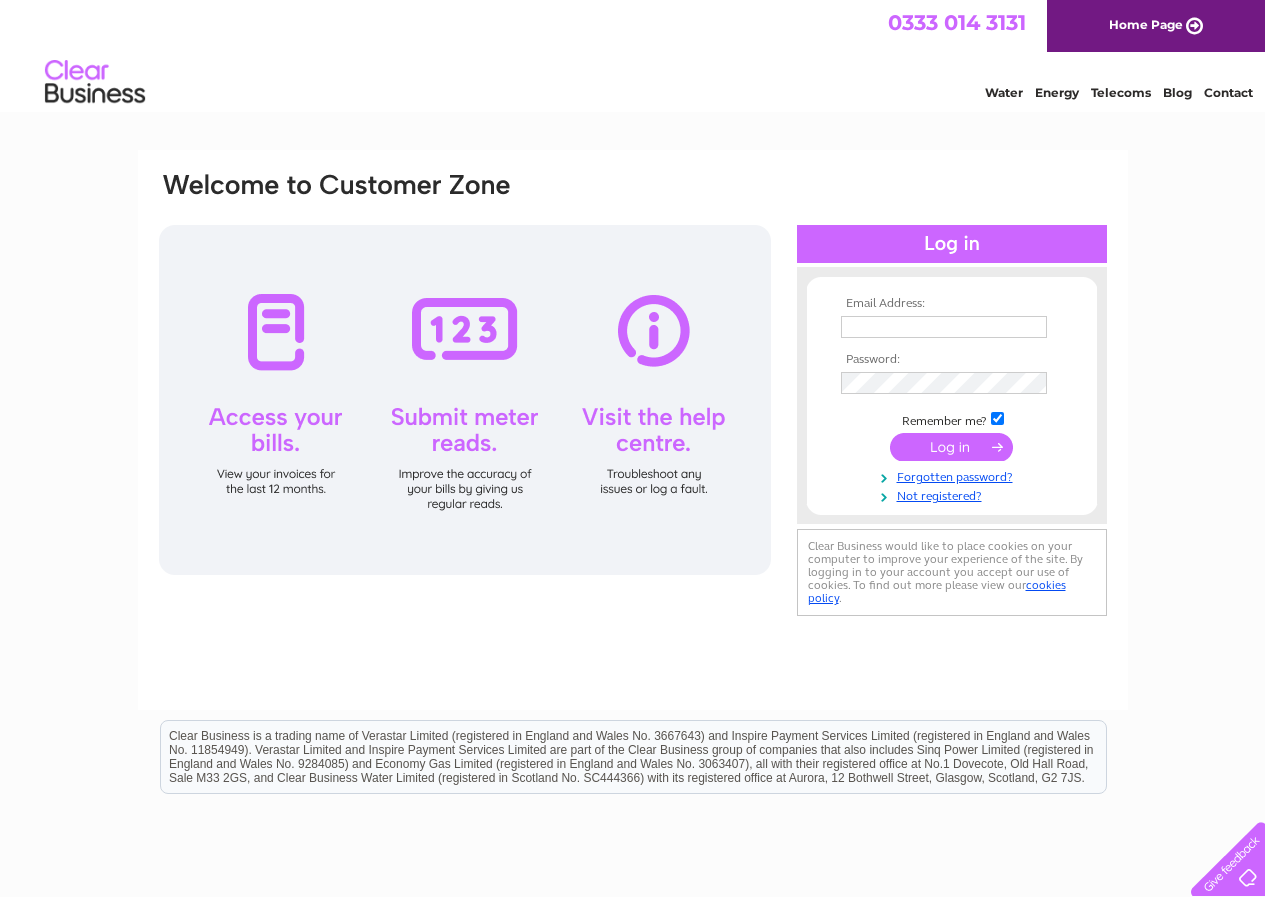 scroll, scrollTop: 0, scrollLeft: 0, axis: both 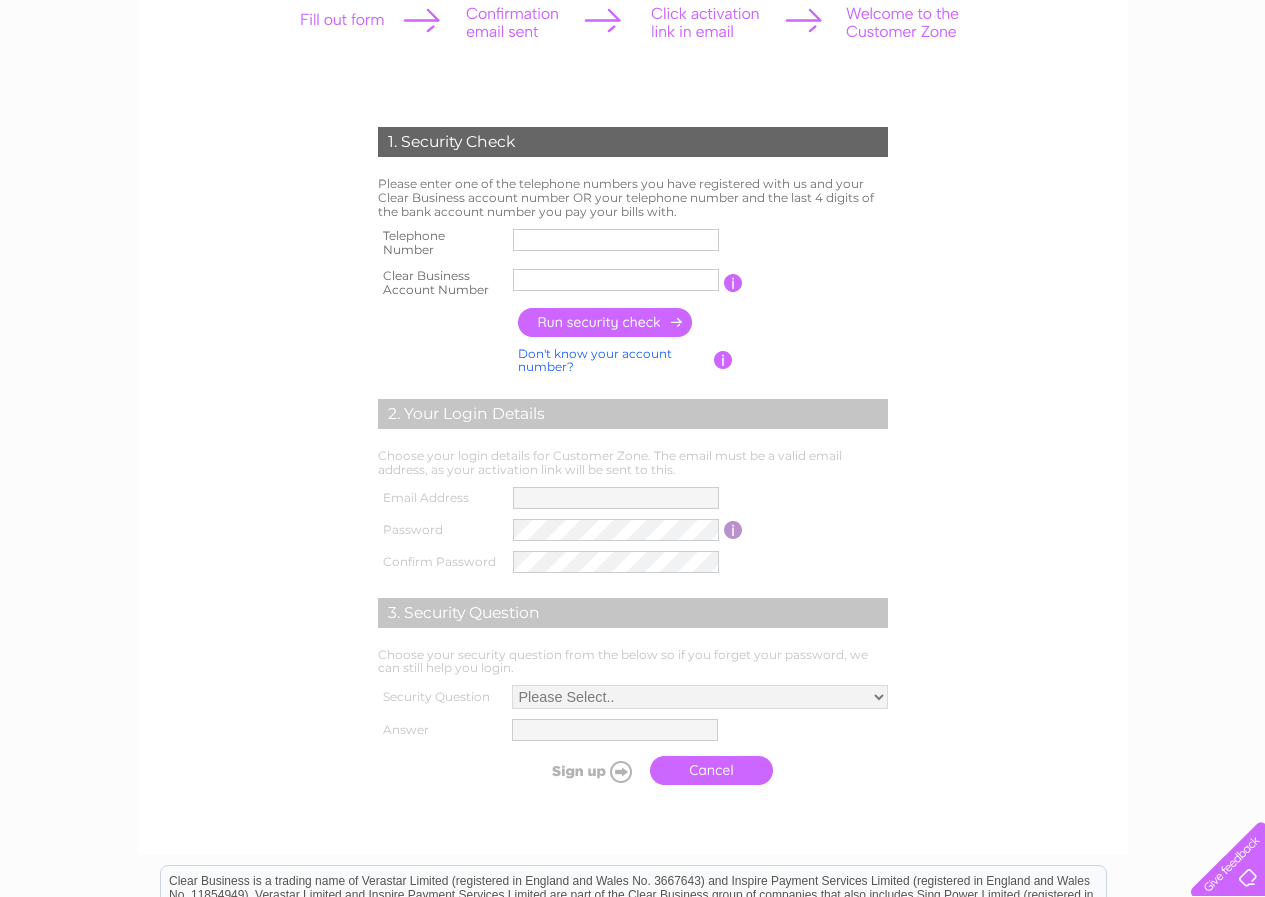 click on "1. Security Check
Please enter one of the telephone numbers you have registered with us and your Clear Business account number OR your telephone number and the last 4 digits of the bank account number you pay your bills with.
Telephone Number
Clear Business Account Number" at bounding box center [632, 523] 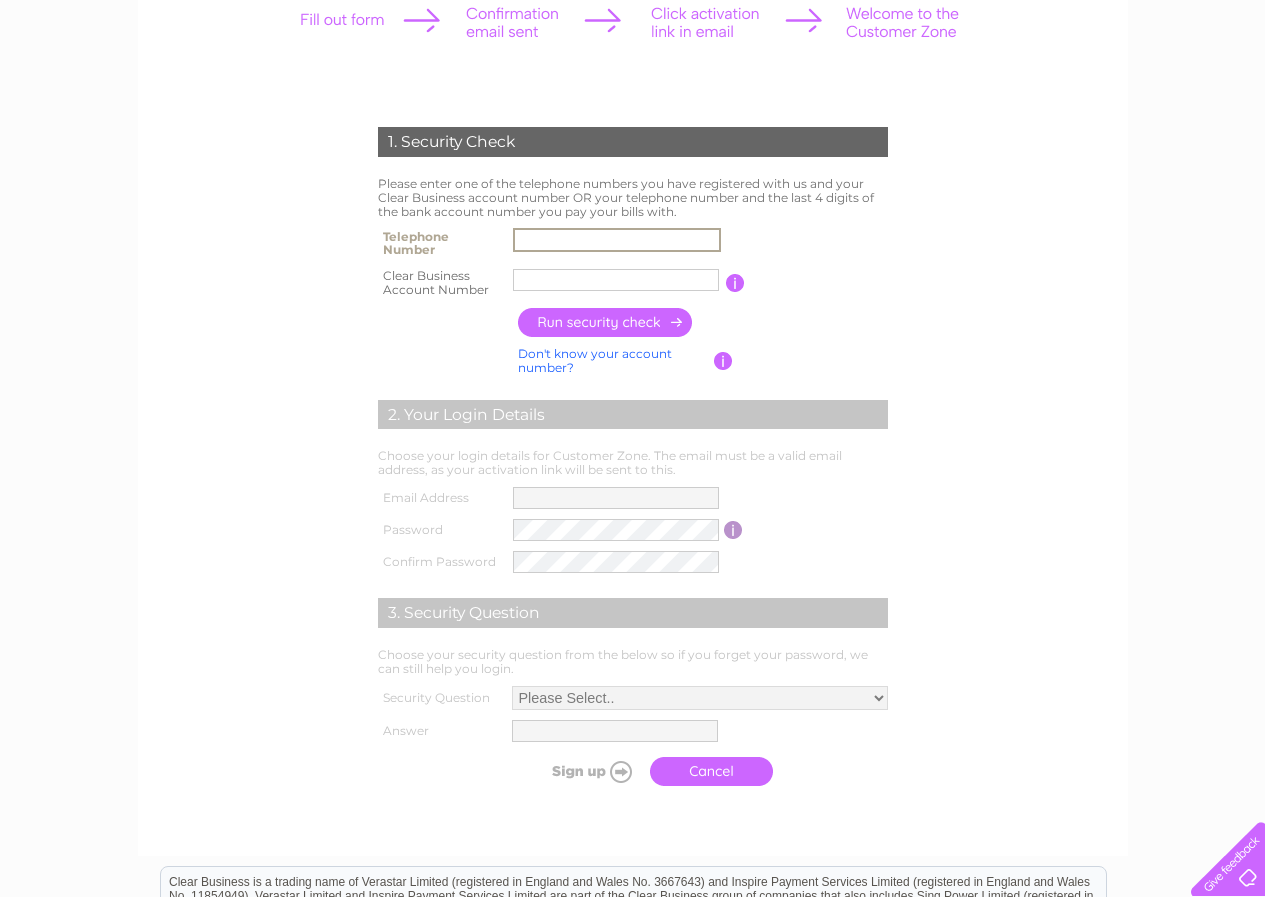 click at bounding box center (616, 280) 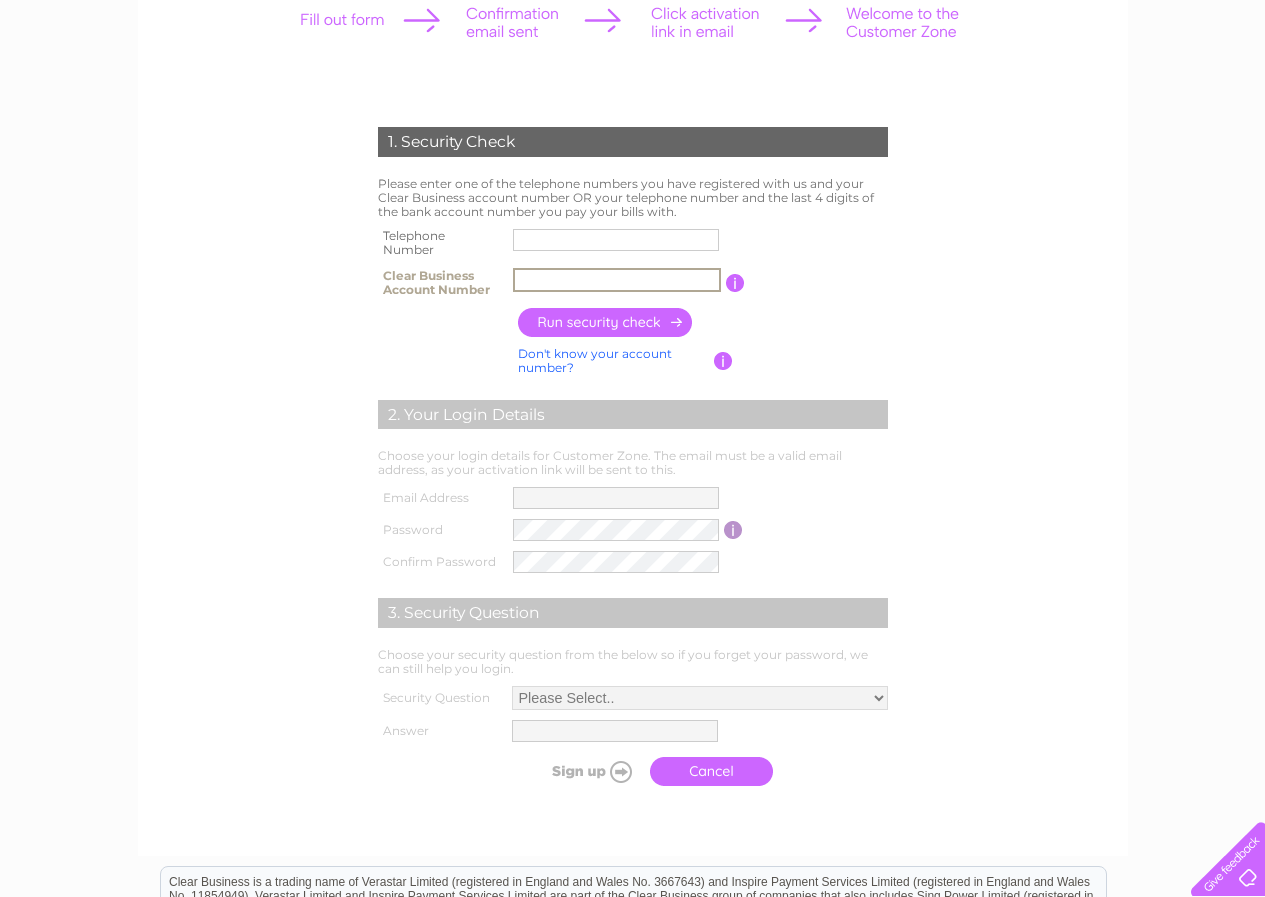 paste on "[ACCOUNT]" 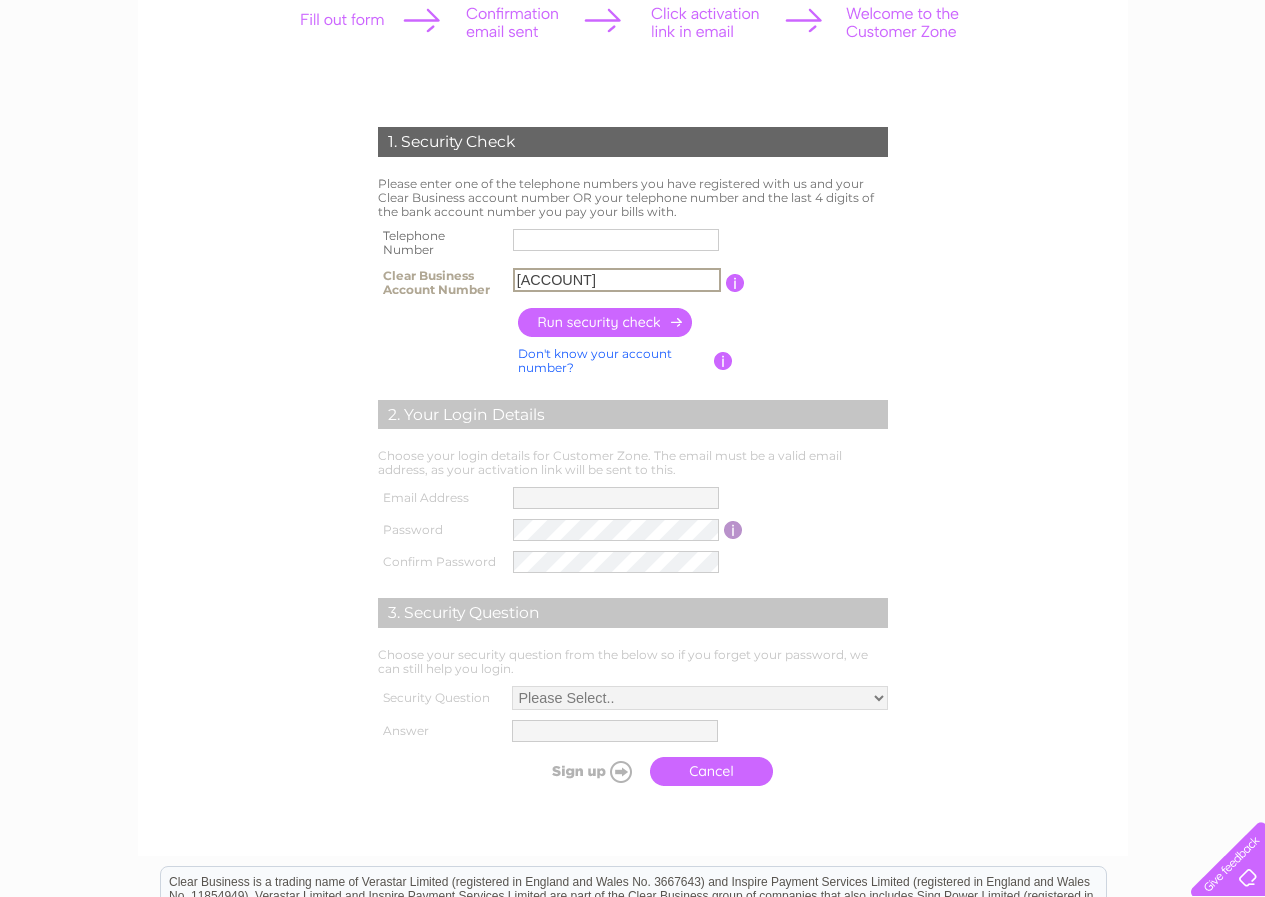 type on "[ACCOUNT]" 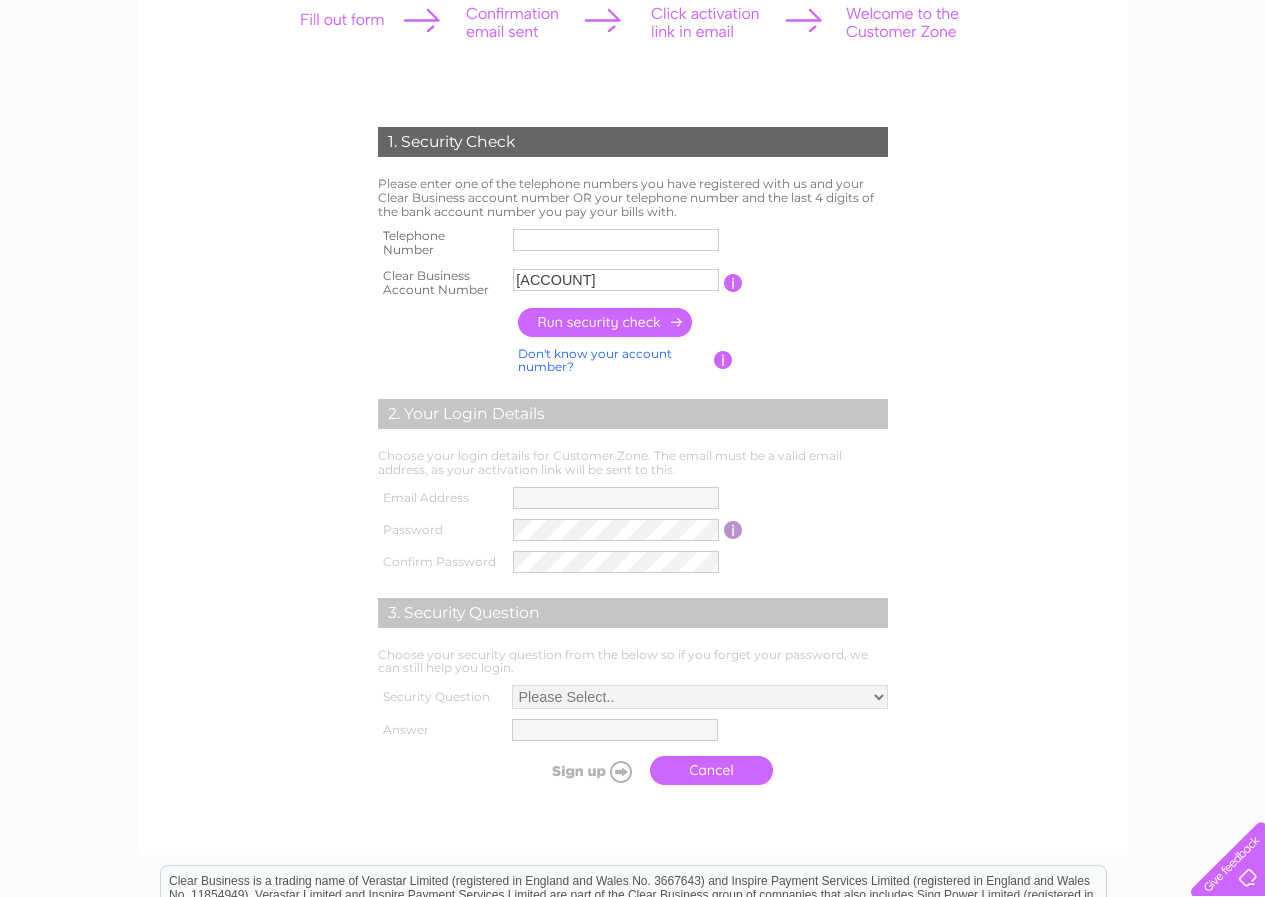 click on "Please enter one of the telephone numbers you have registered with us and your Clear Business account number OR your telephone number and the last 4 digits of the bank account number you pay your bills with.
Telephone Number
Clear Business Account Number
[ACCOUNT]" at bounding box center (633, 461) 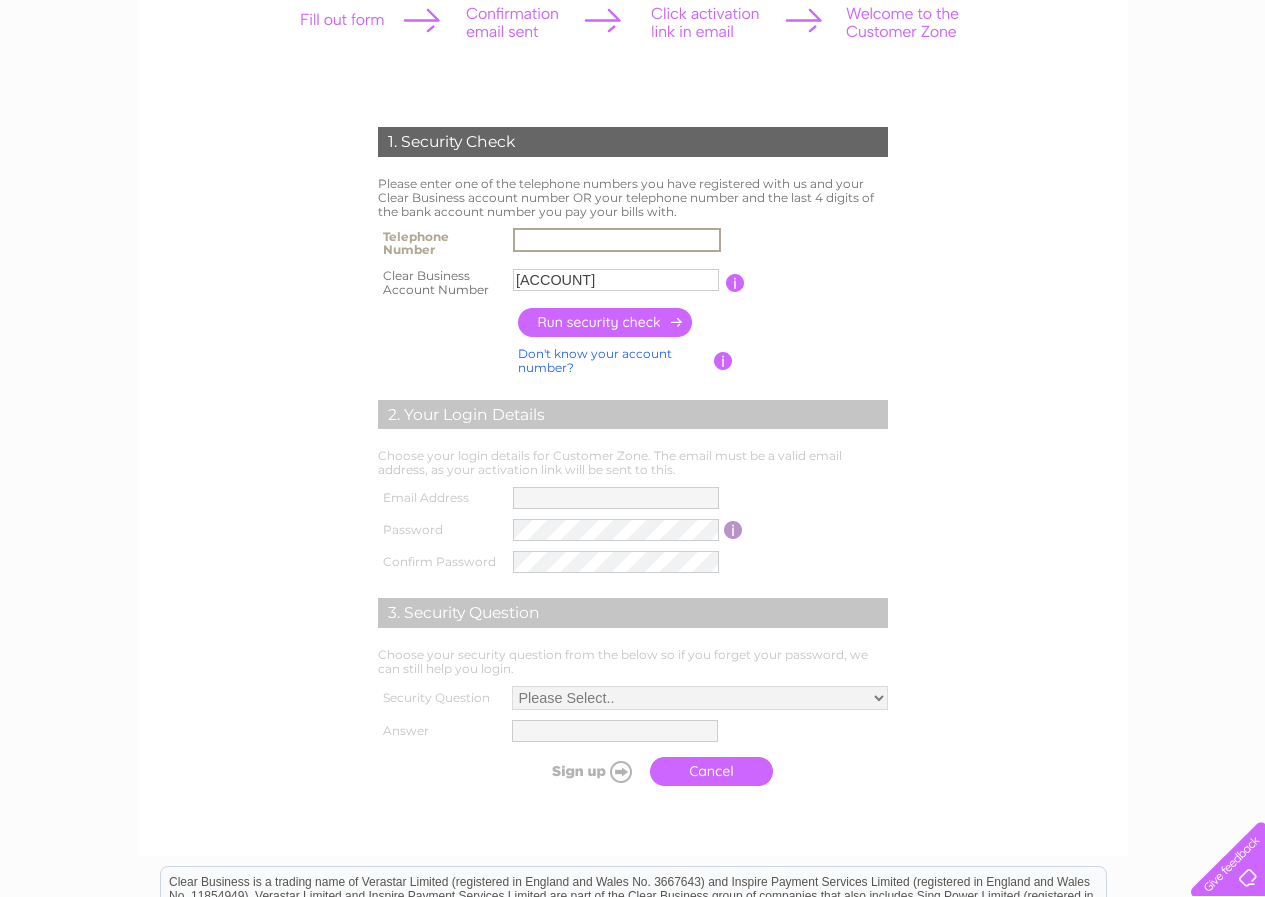 click at bounding box center [617, 240] 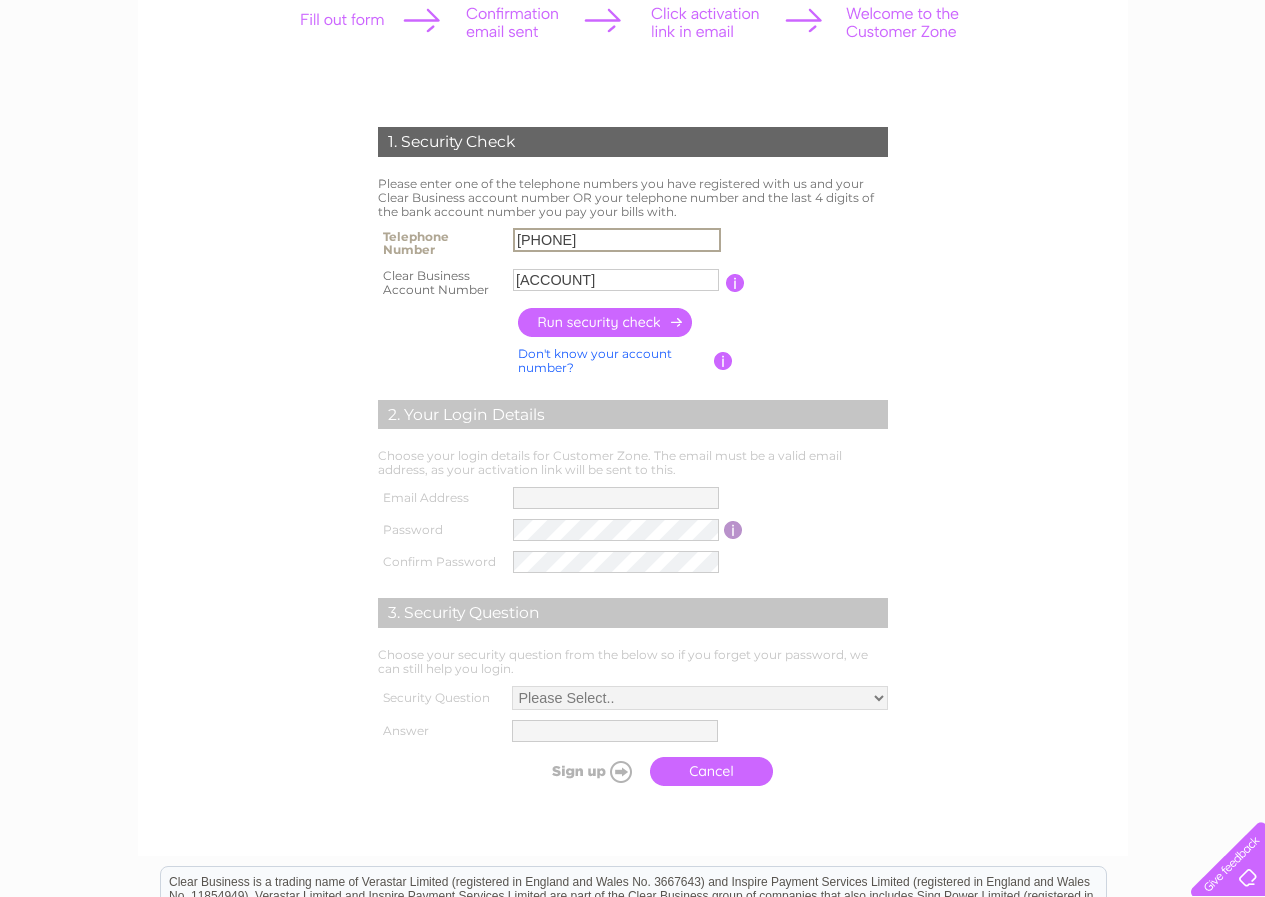 click on "[PHONE]" at bounding box center (617, 240) 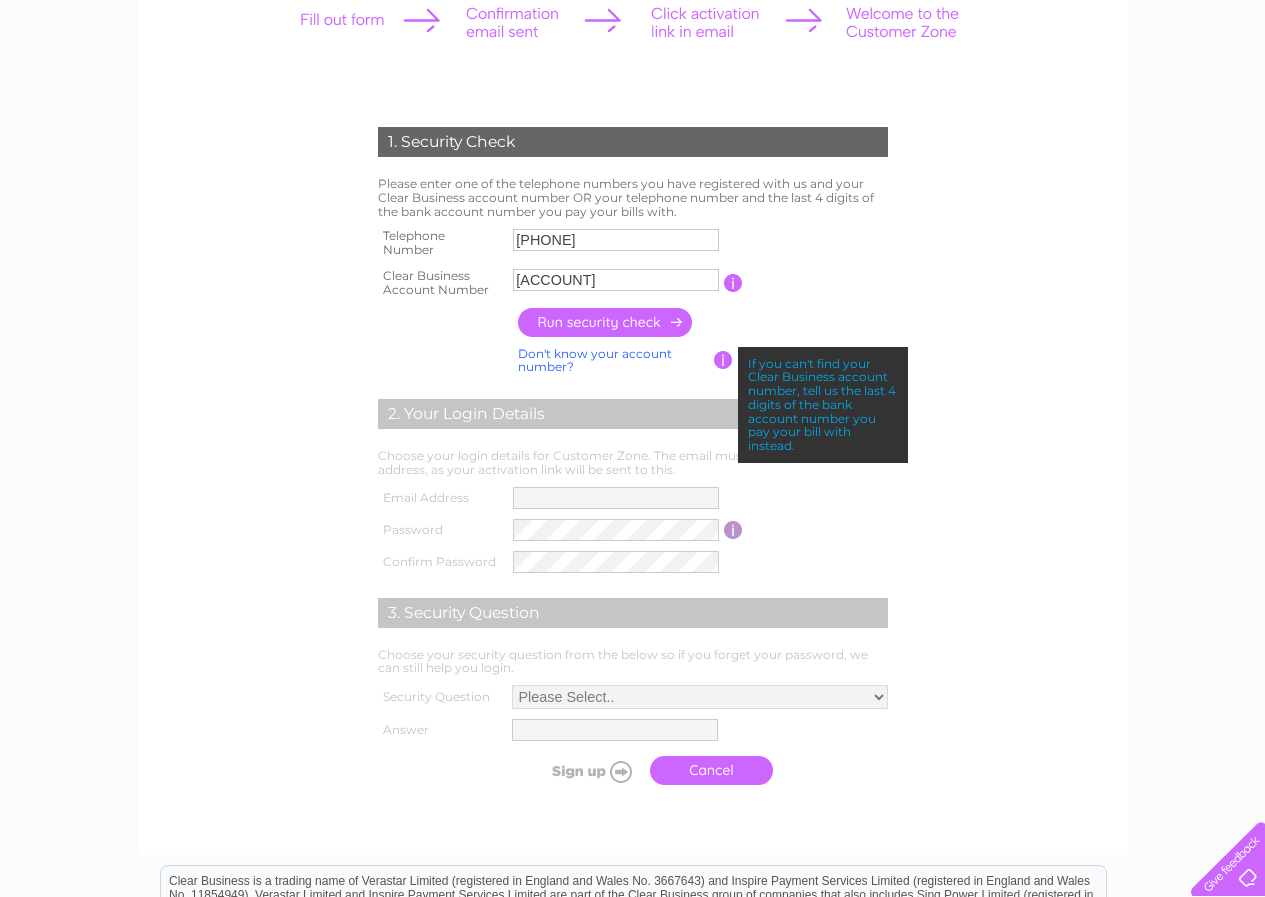 click at bounding box center (606, 322) 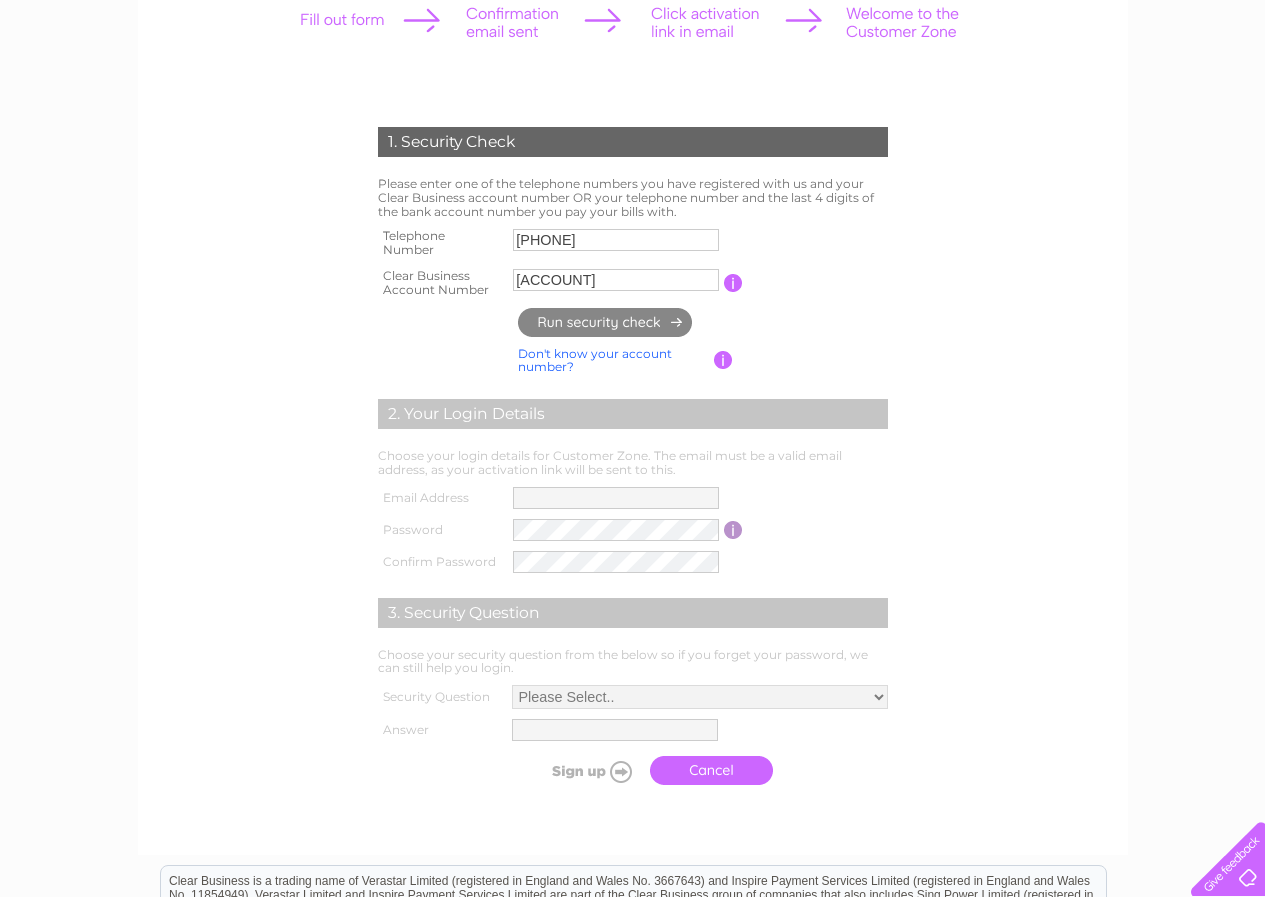 type on "[EMAIL]" 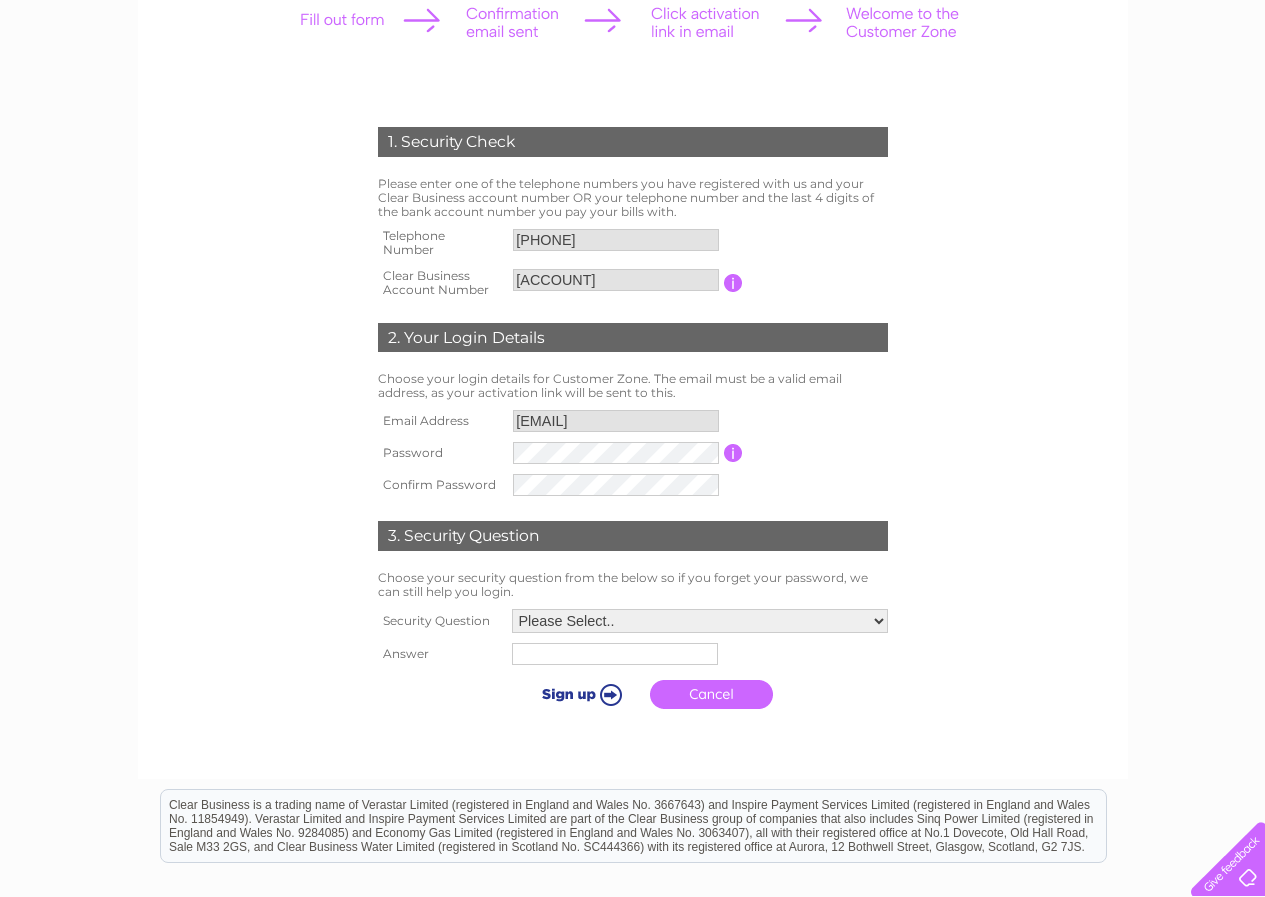 click at bounding box center (733, 453) 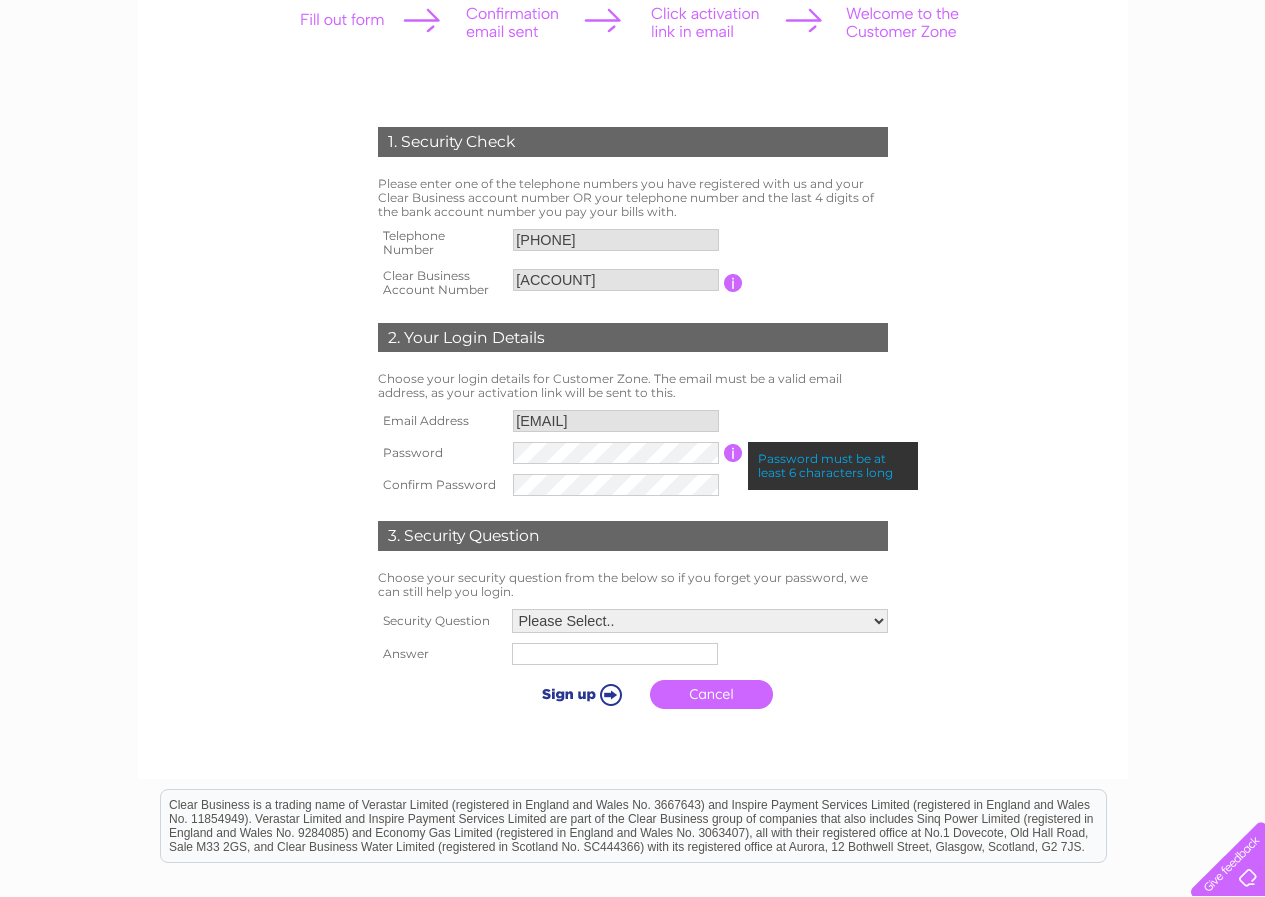 click on "Choose your login details for Customer Zone. The email must be a valid email address, as your activation link will be sent to this." at bounding box center (633, 386) 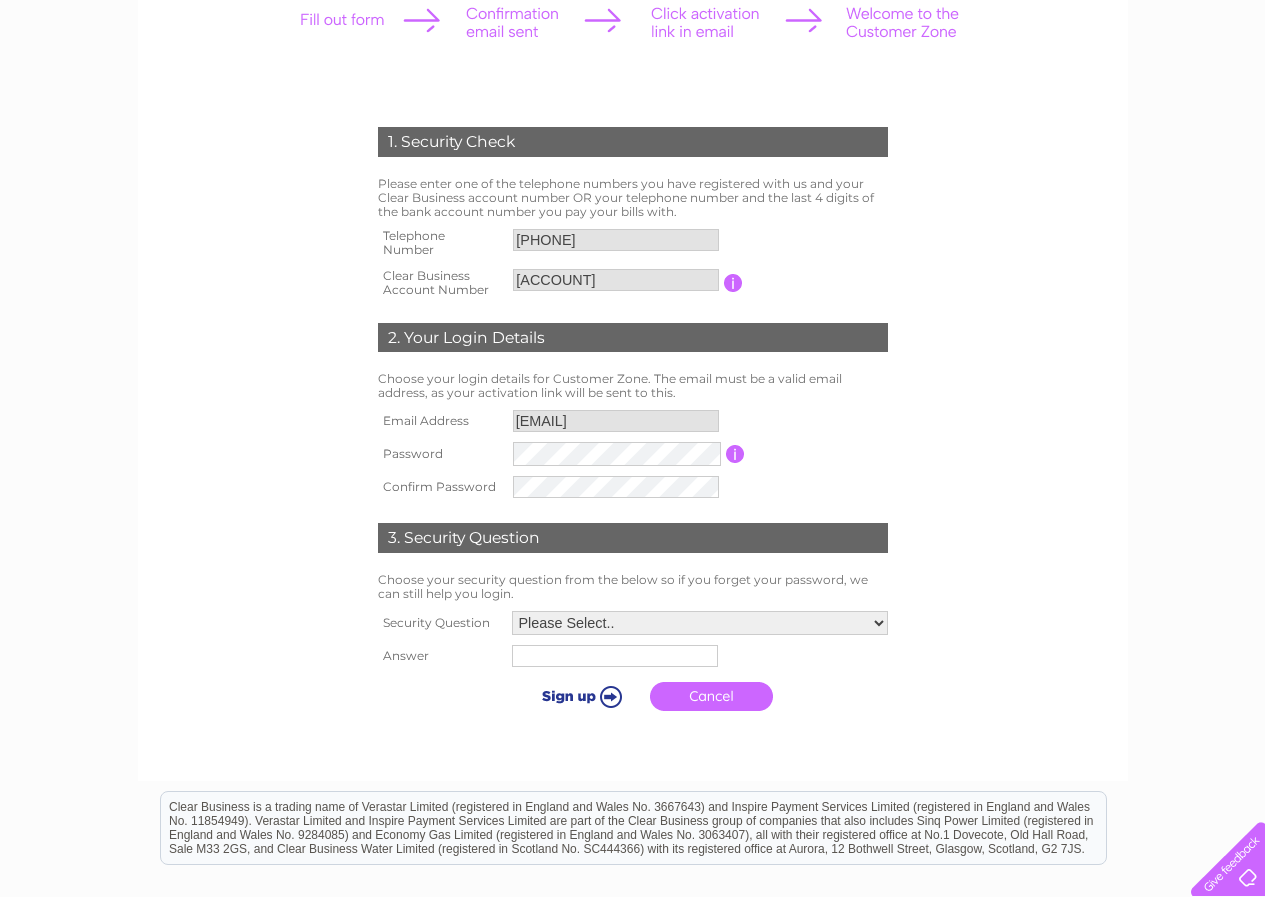 click on "Please enter one of the telephone numbers you have registered with us and your Clear Business account number OR your telephone number and the last 4 digits of the bank account number you pay your bills with.
Telephone Number
[PHONE]
Clear Business Account Number
[ACCOUNT]" at bounding box center (632, 414) 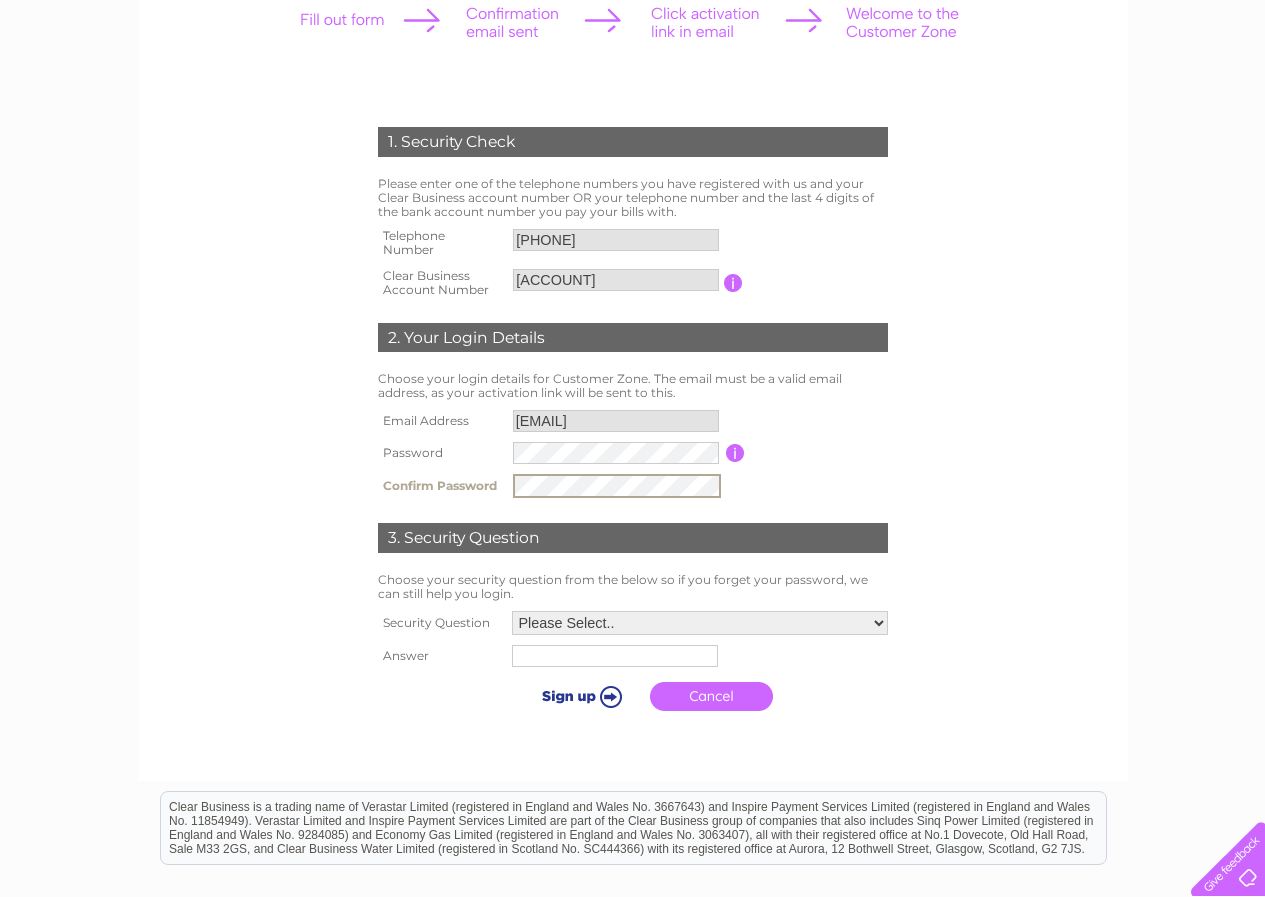 click on "Please Select..
In what town or city was your first job?
In what town or city did you meet your spouse/partner?
In what town or city did your mother and father meet?
What street did you live on as a child?
What was the name of your first pet?
Who was your childhood hero?" at bounding box center [700, 623] 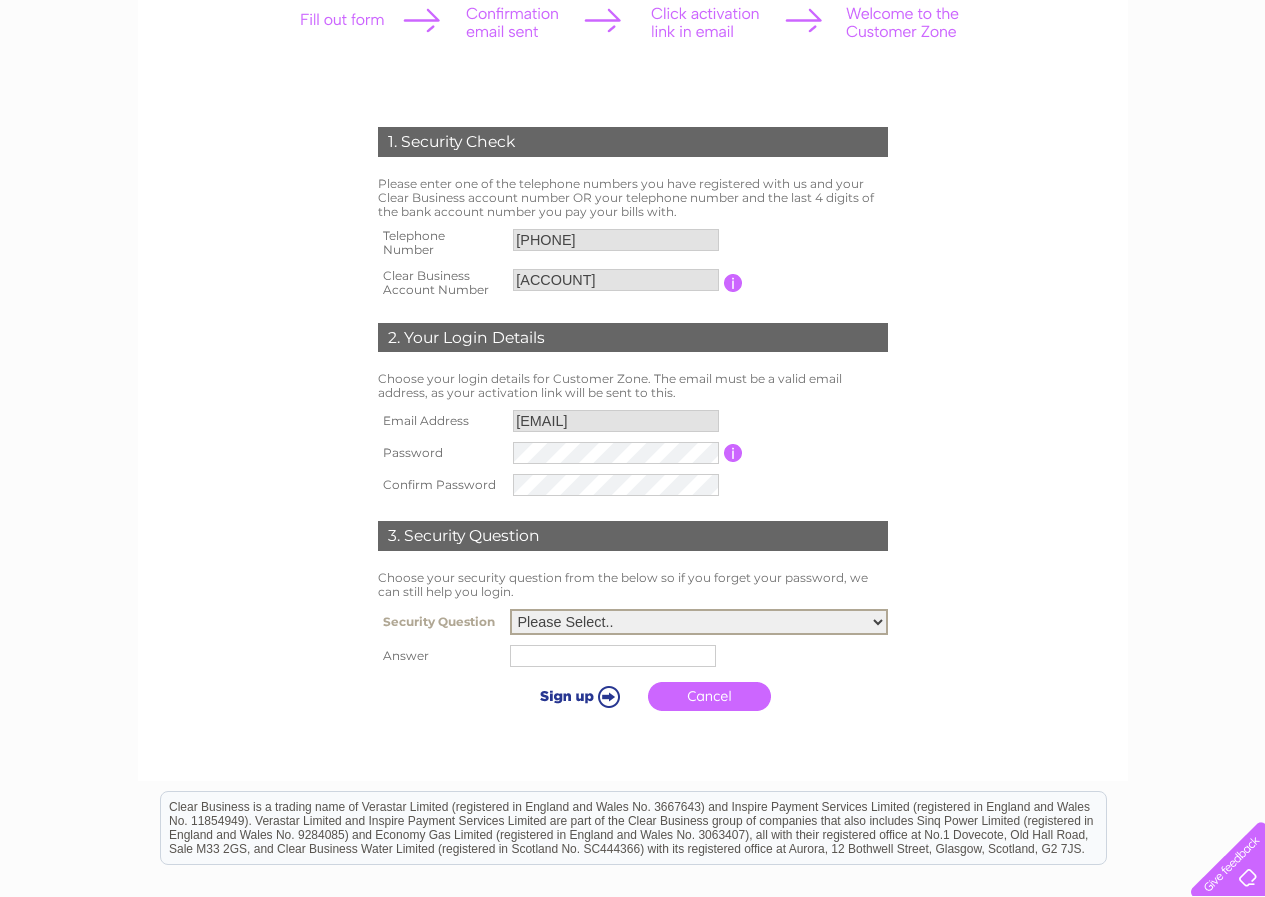 select on "5" 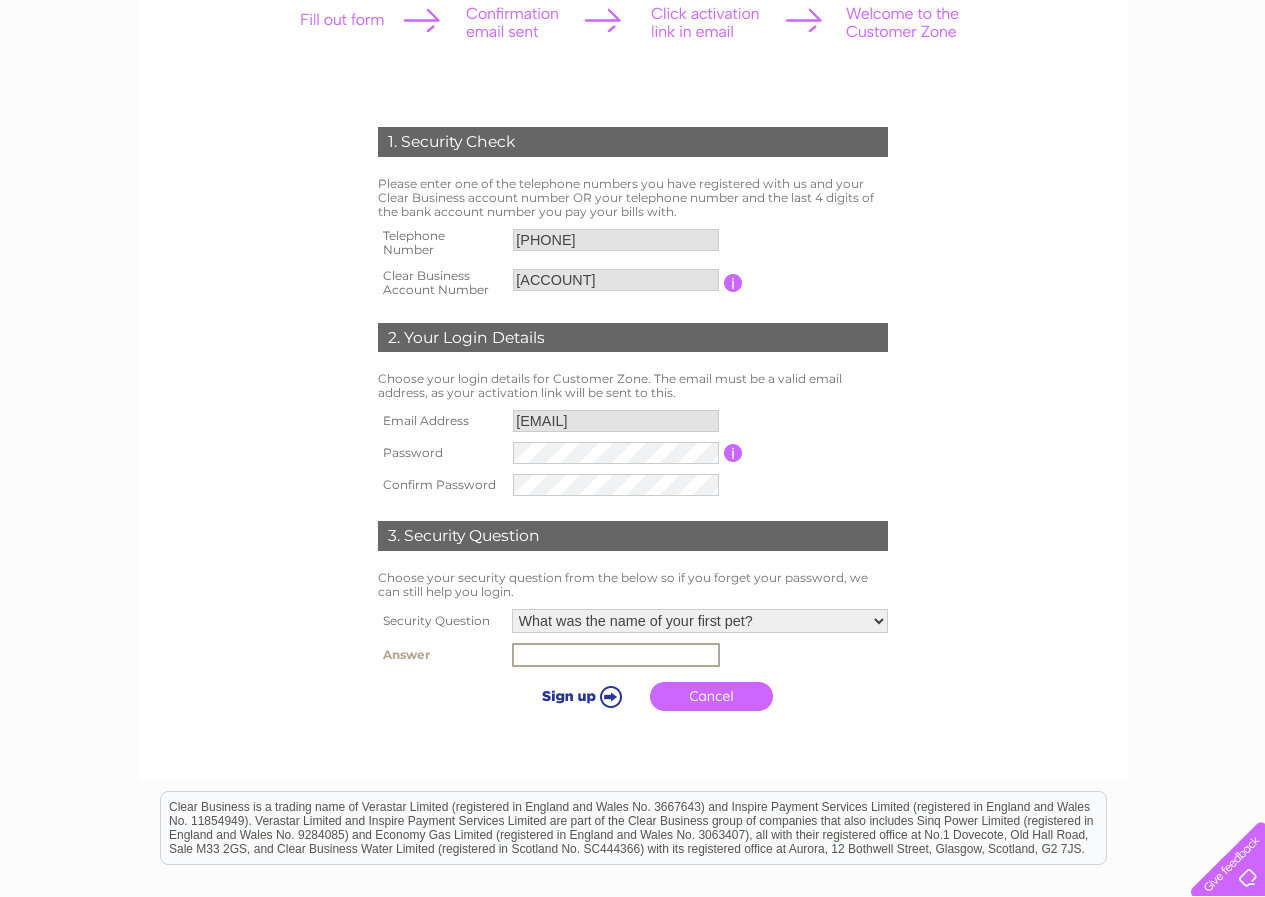 click at bounding box center (616, 655) 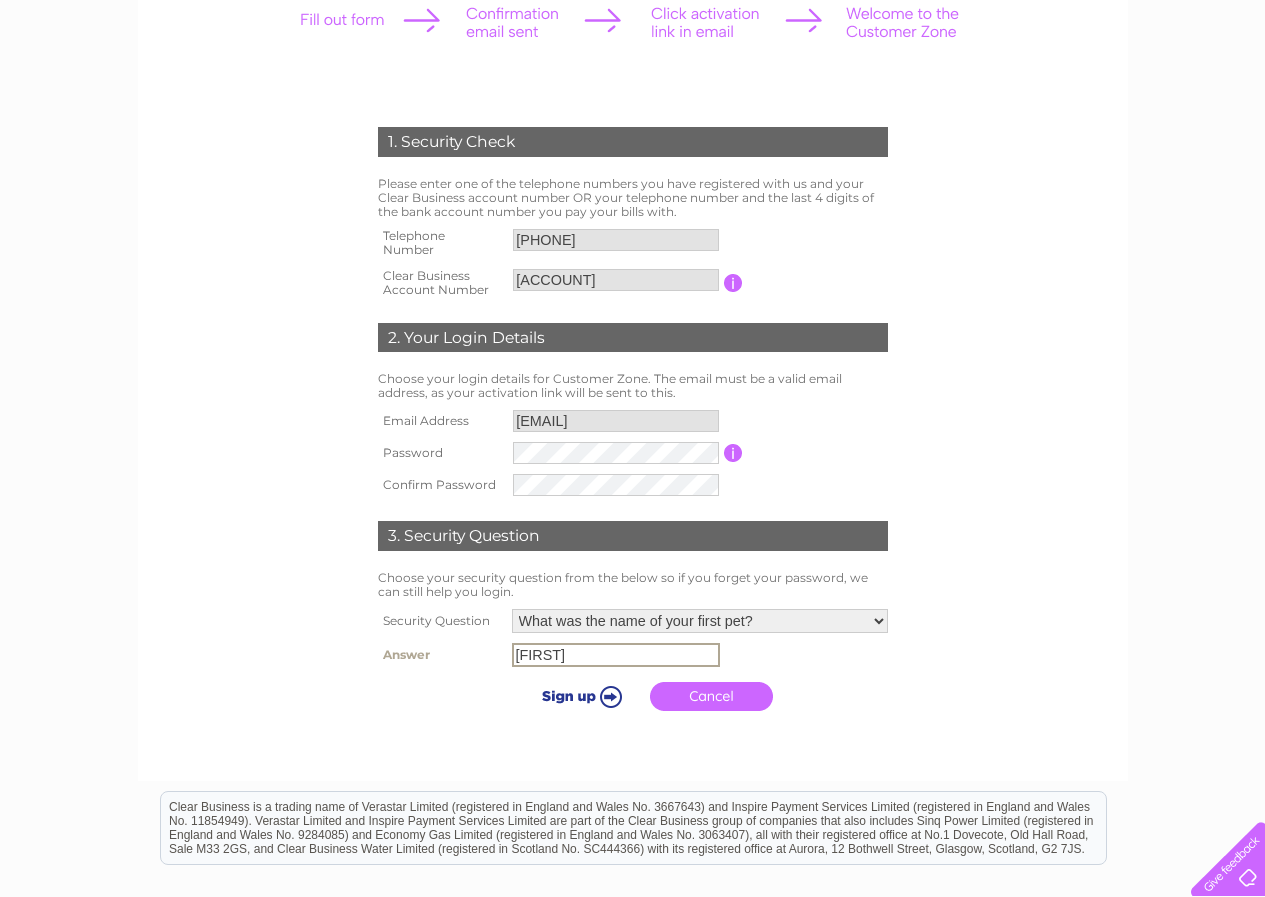type on "[FIRST]" 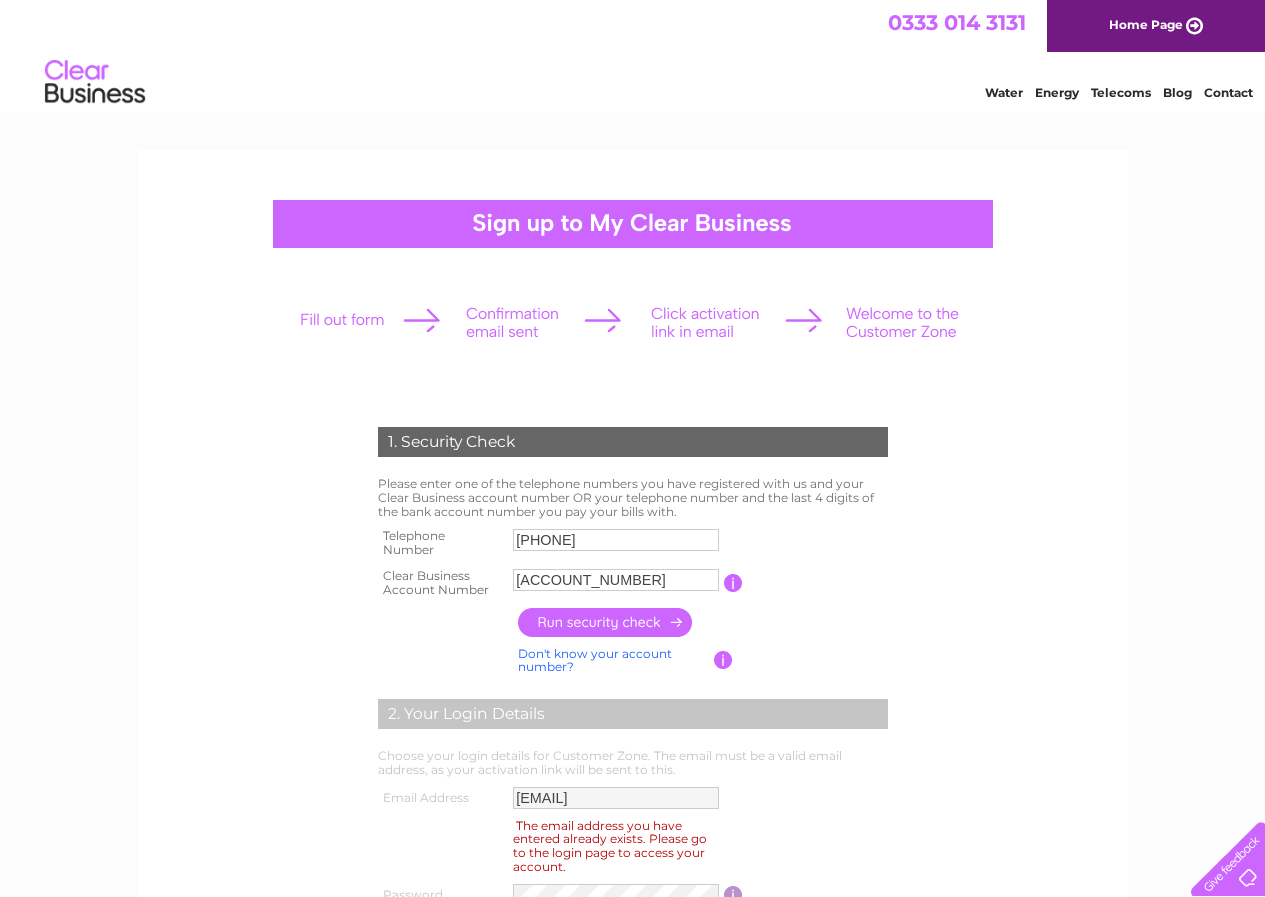scroll, scrollTop: 0, scrollLeft: 0, axis: both 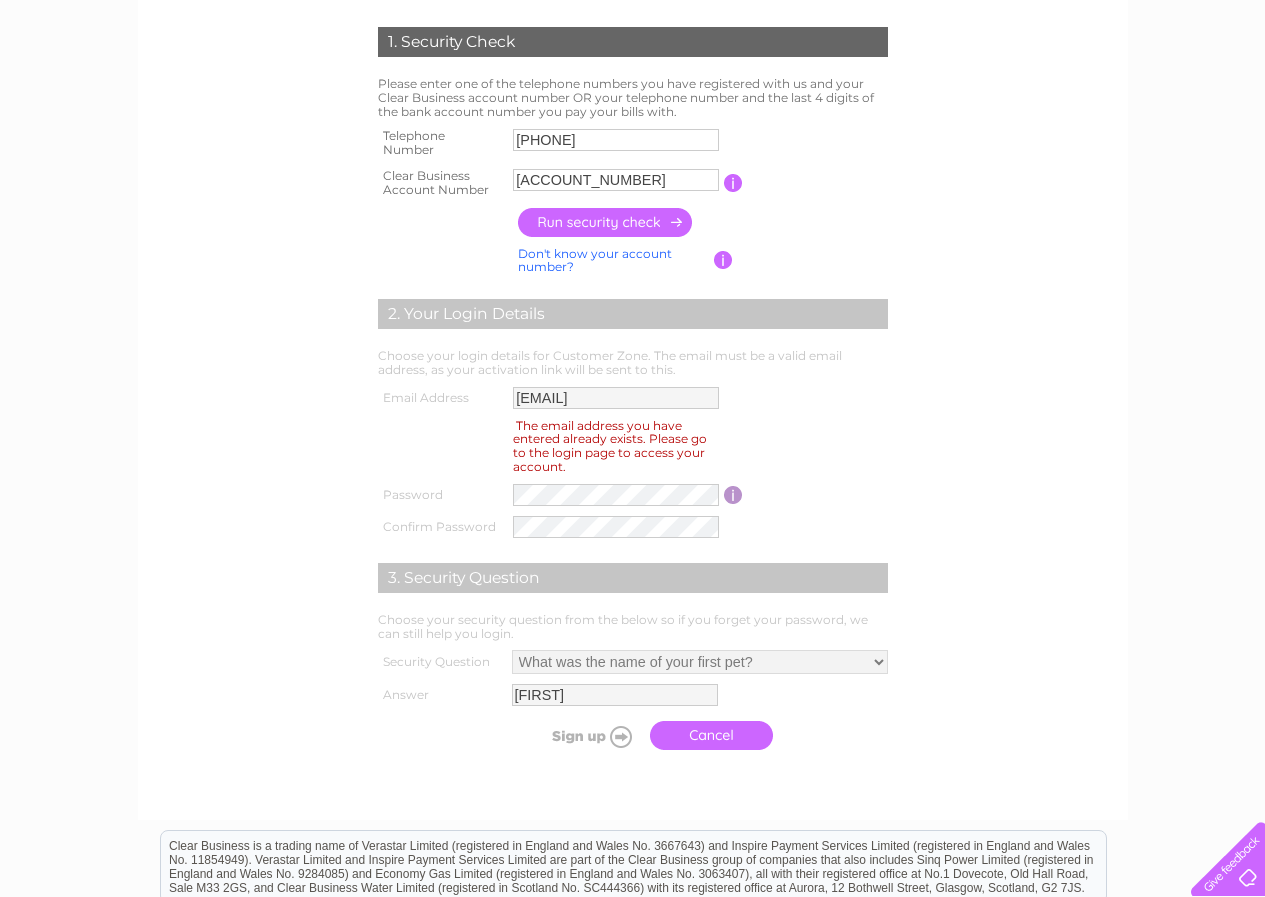 click on "The email address you have entered already exists. Please go to the login page to access your account." at bounding box center (610, 446) 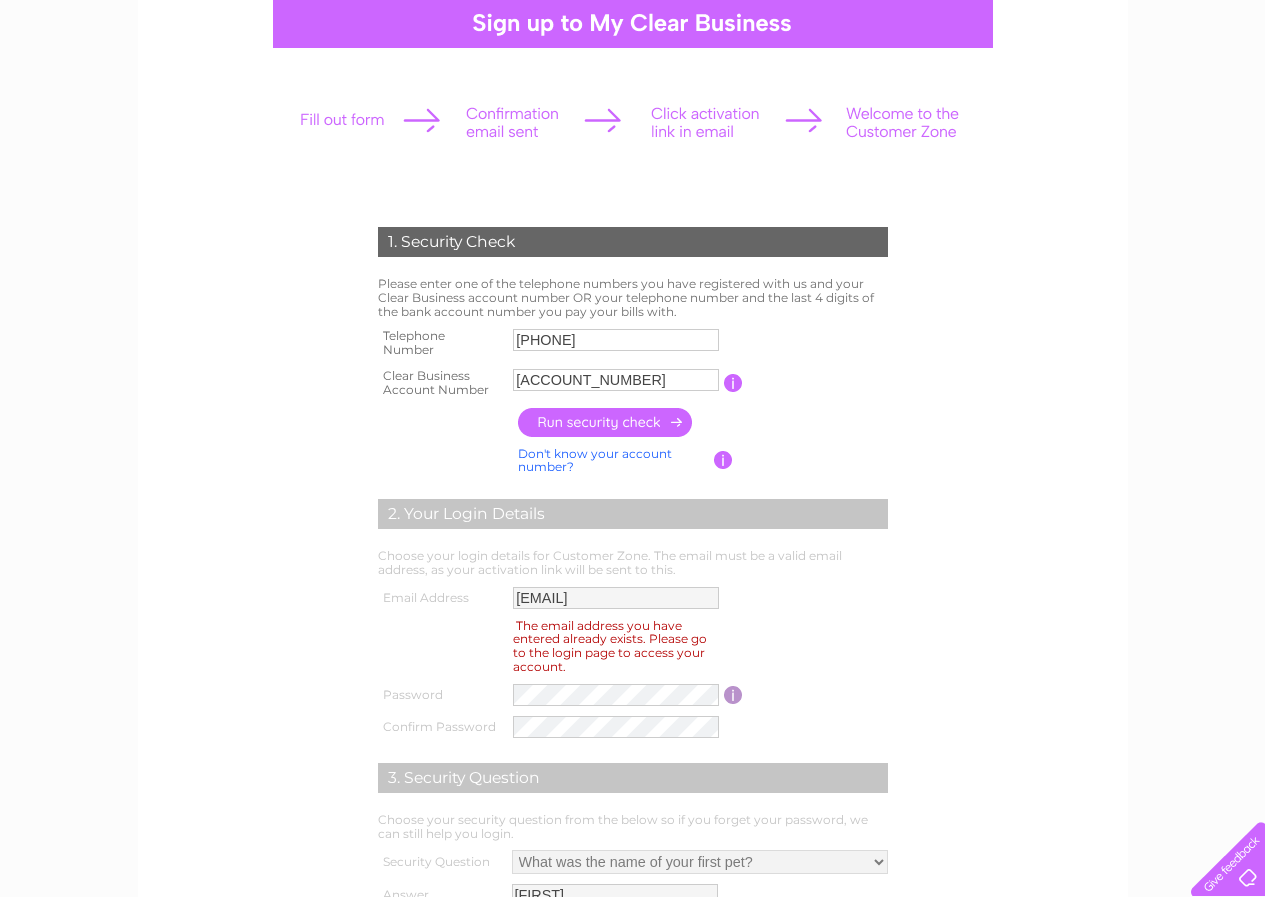scroll, scrollTop: 100, scrollLeft: 0, axis: vertical 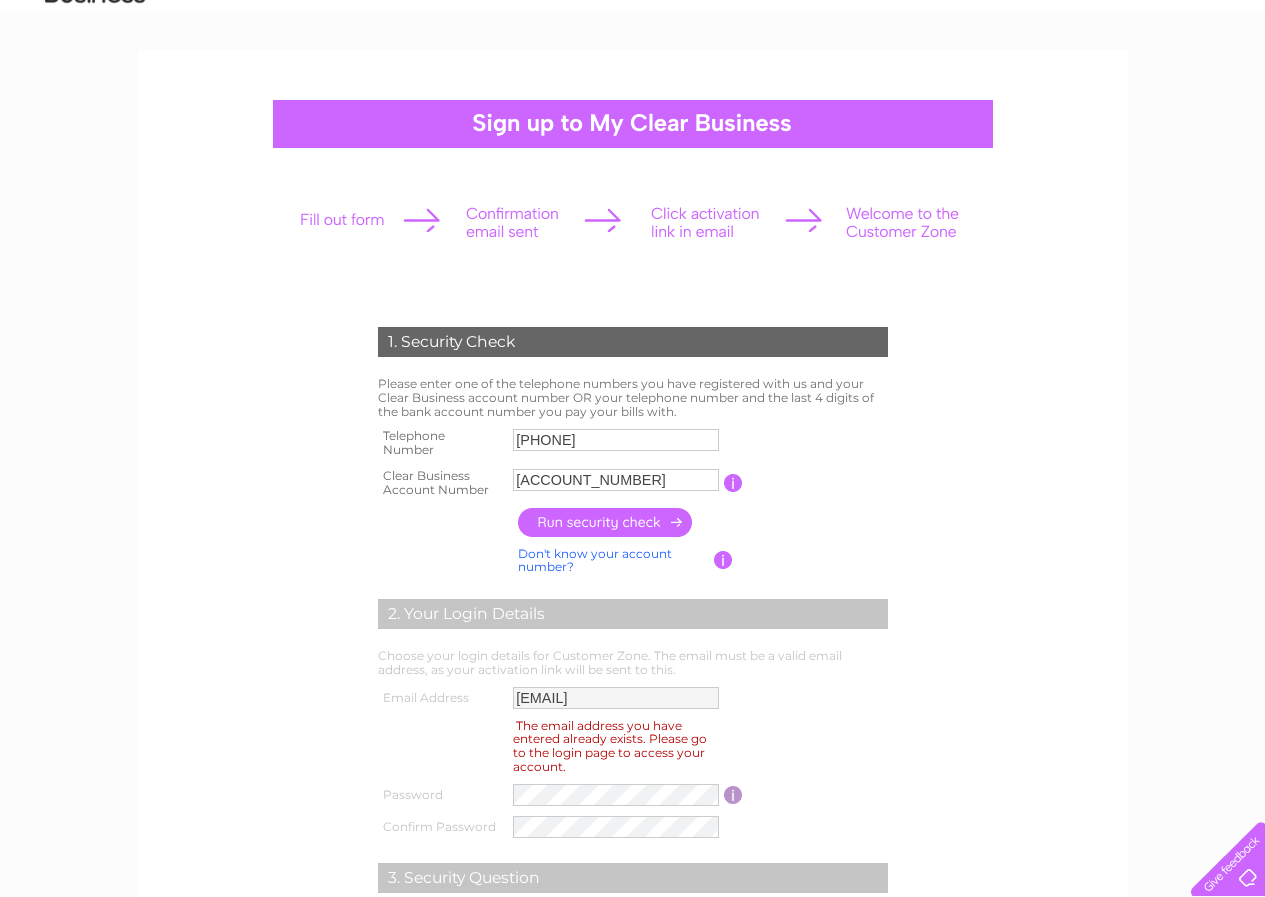 click on "[PHONE]" at bounding box center [616, 440] 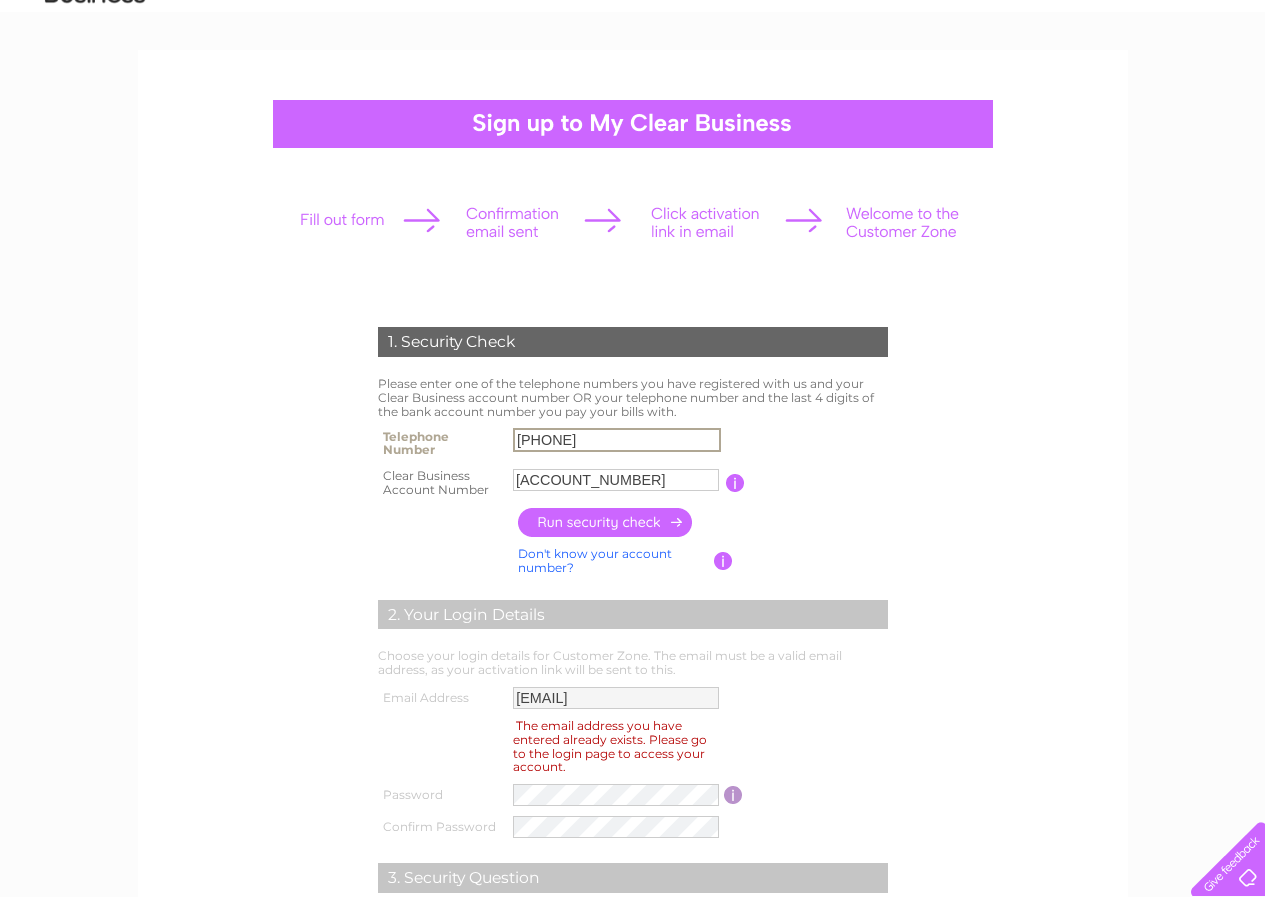 click on "[ACCOUNT]" at bounding box center [616, 480] 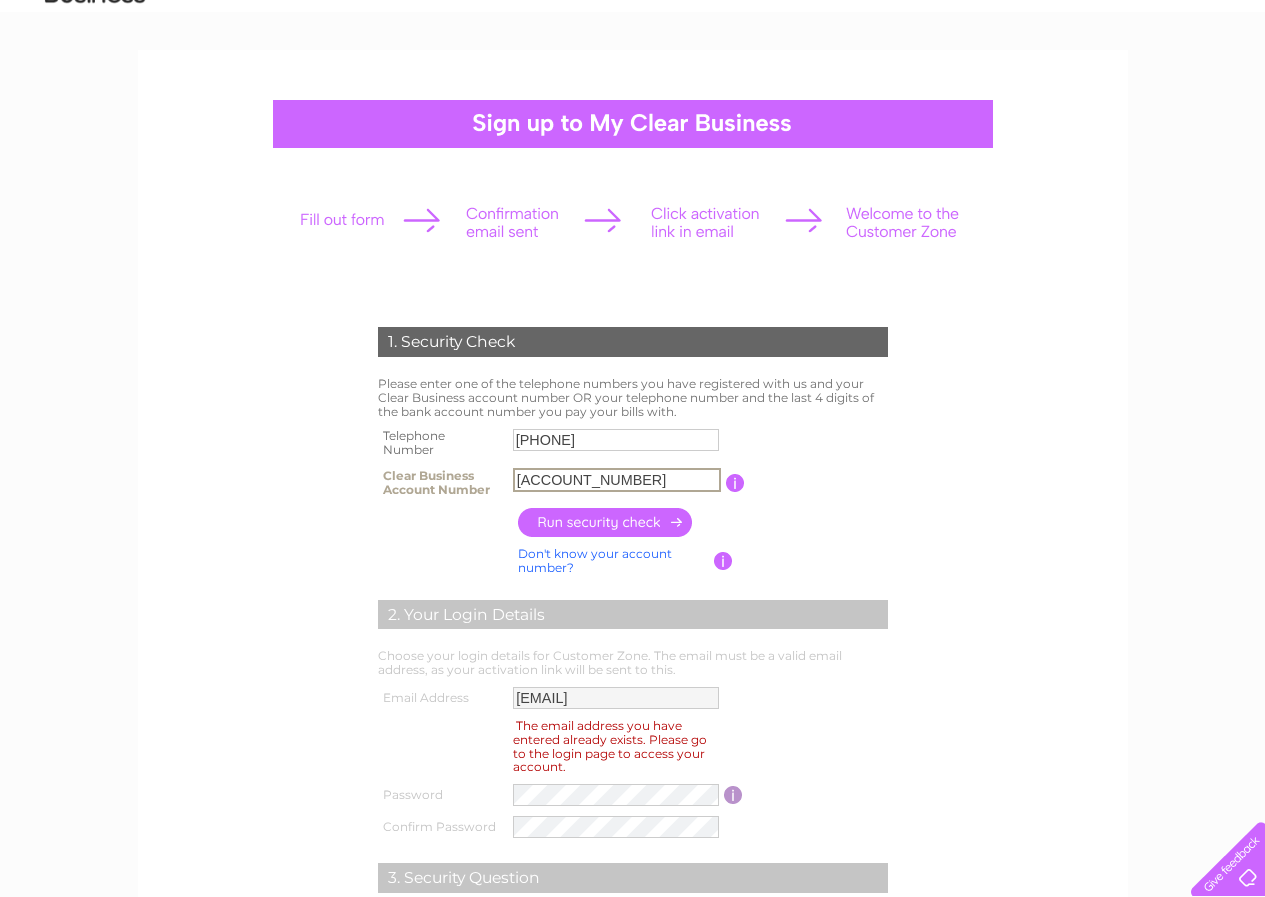 click at bounding box center [606, 522] 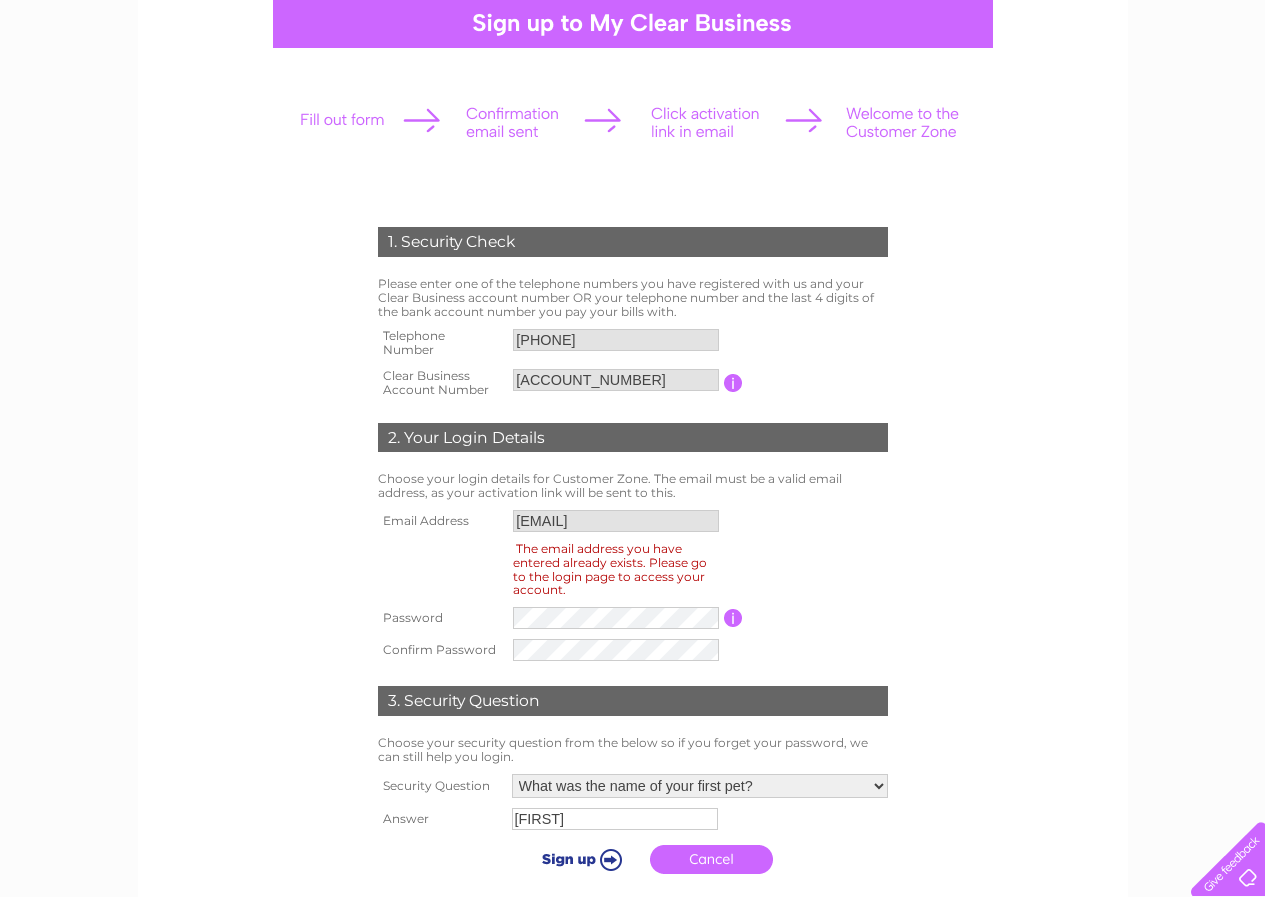 scroll, scrollTop: 300, scrollLeft: 0, axis: vertical 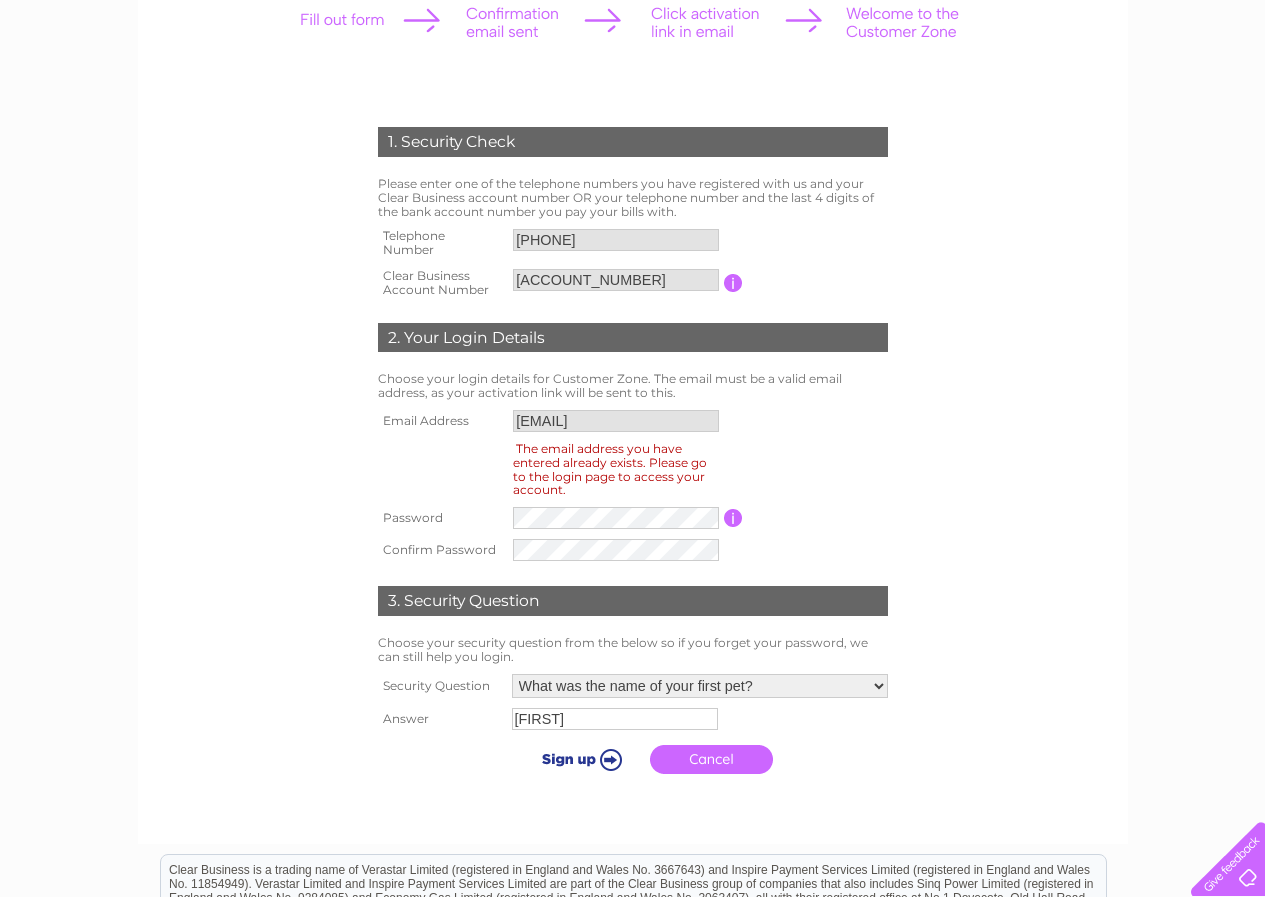 click on "[EMAIL]" at bounding box center [616, 421] 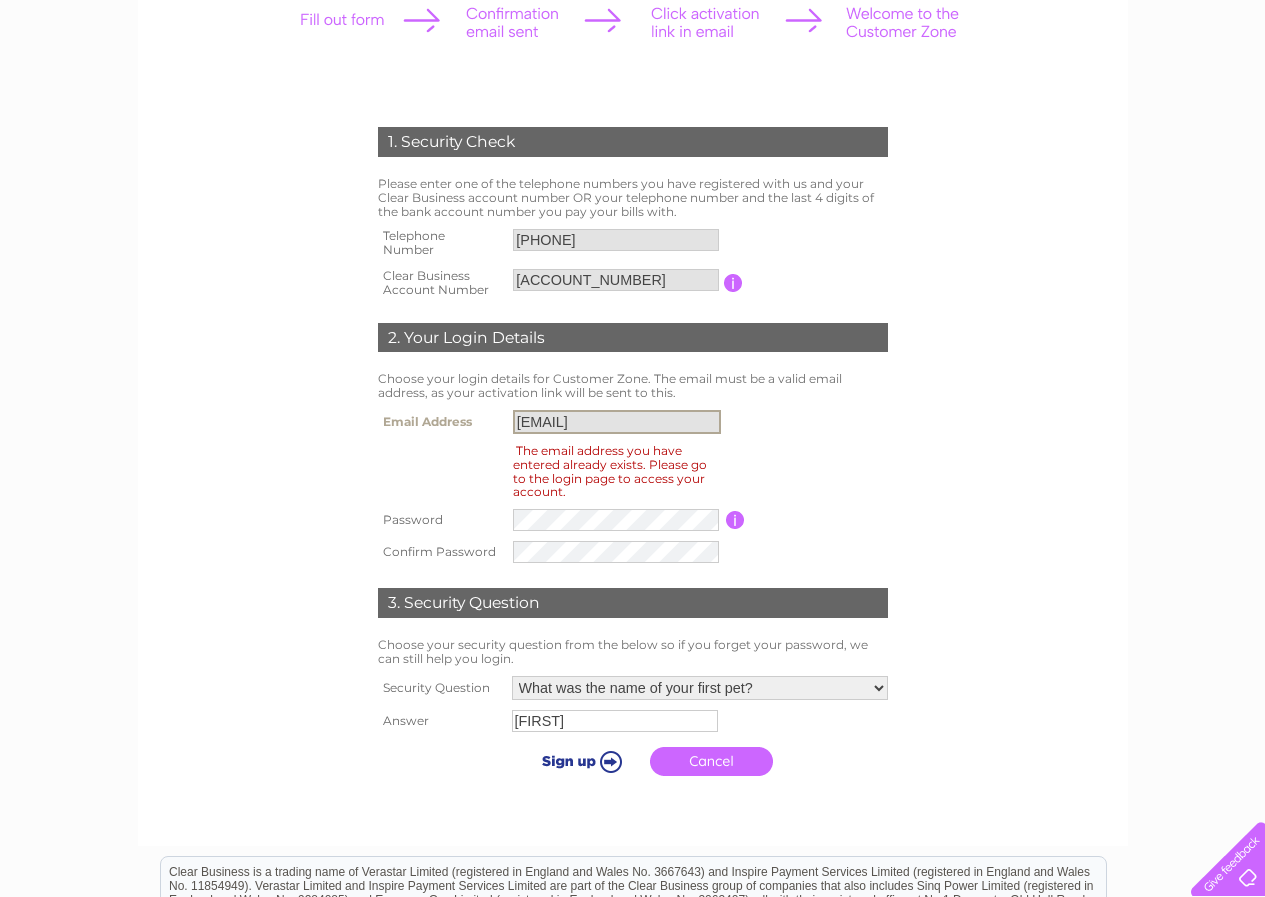 click on "[EMAIL]" at bounding box center (617, 422) 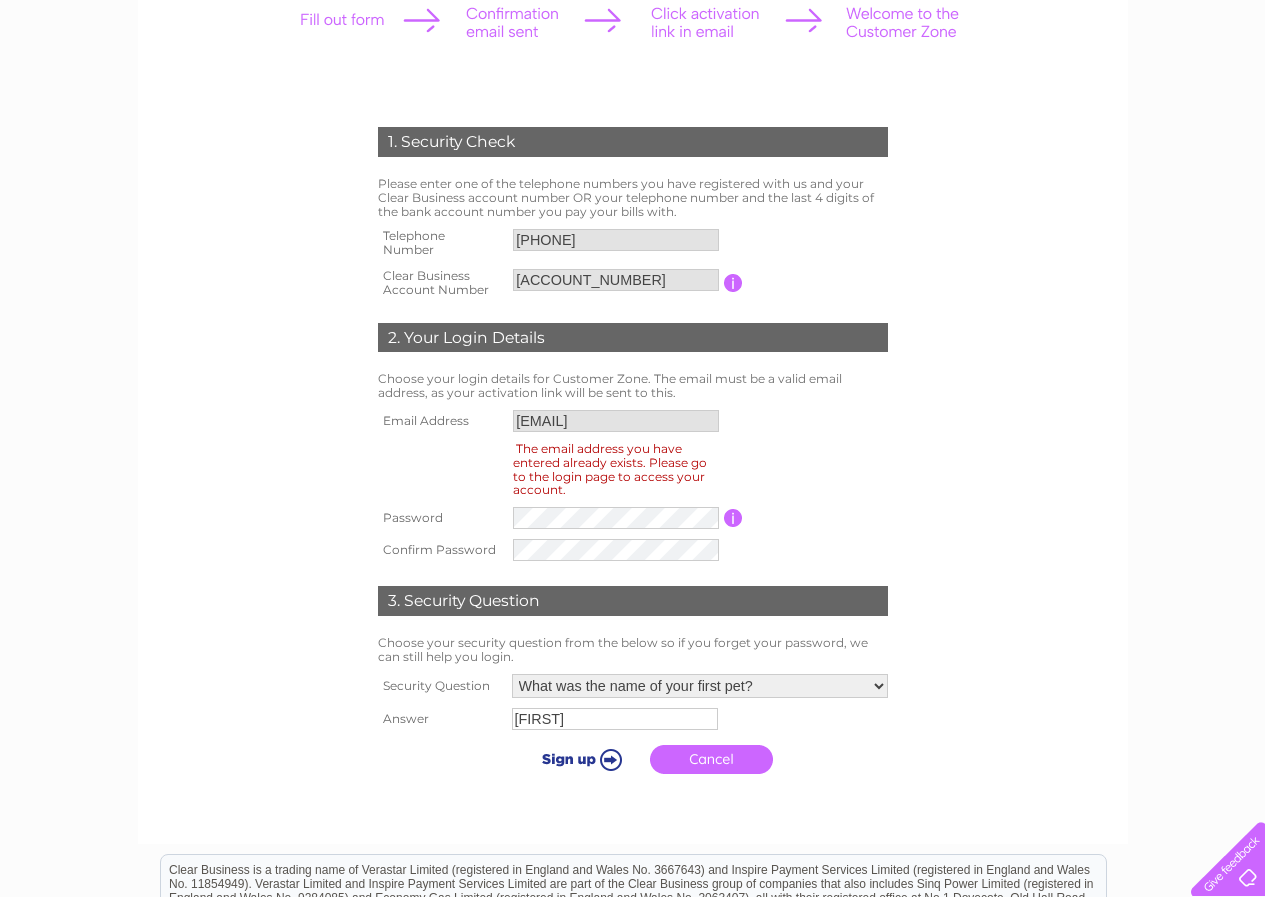 click on "**********" at bounding box center (633, 485) 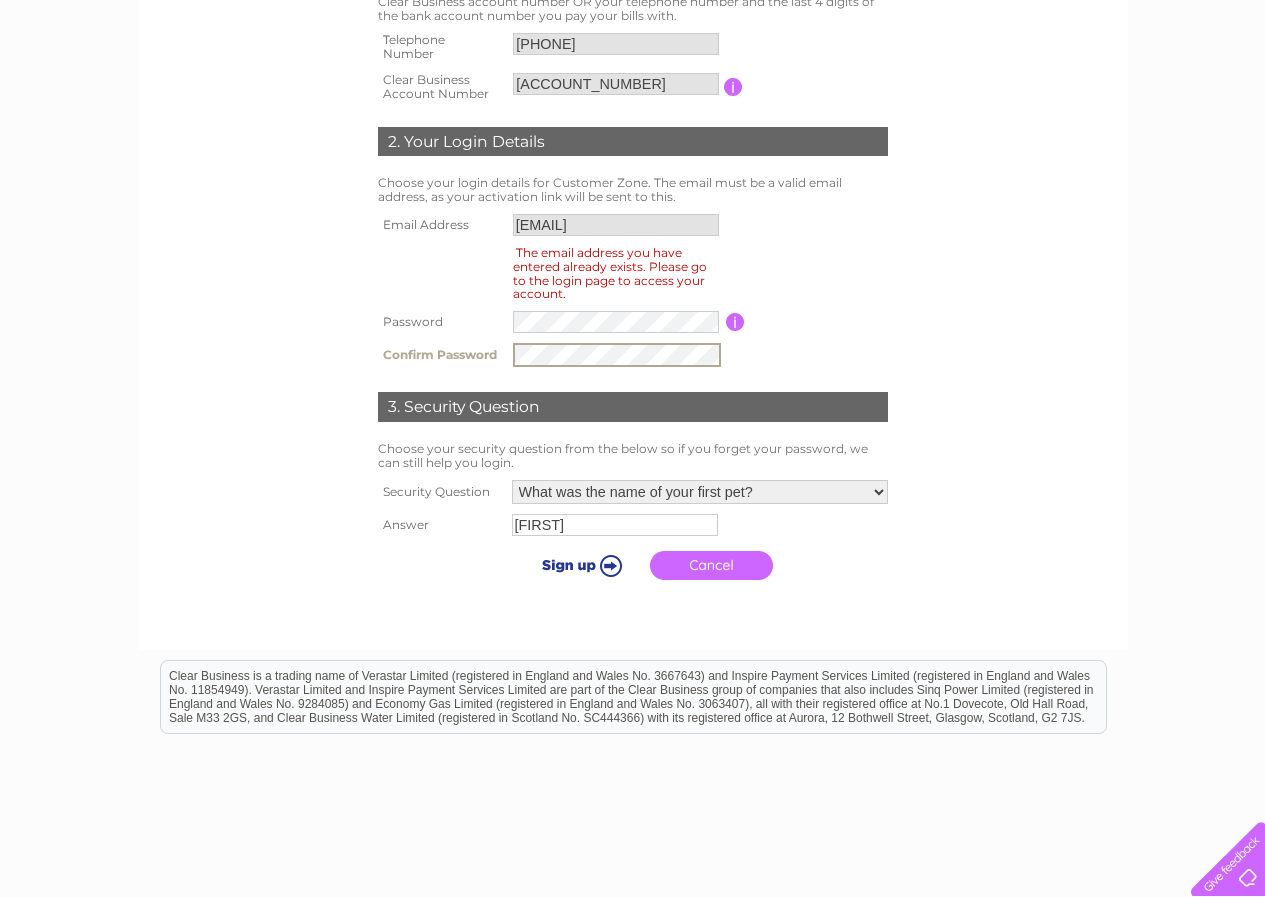scroll, scrollTop: 500, scrollLeft: 0, axis: vertical 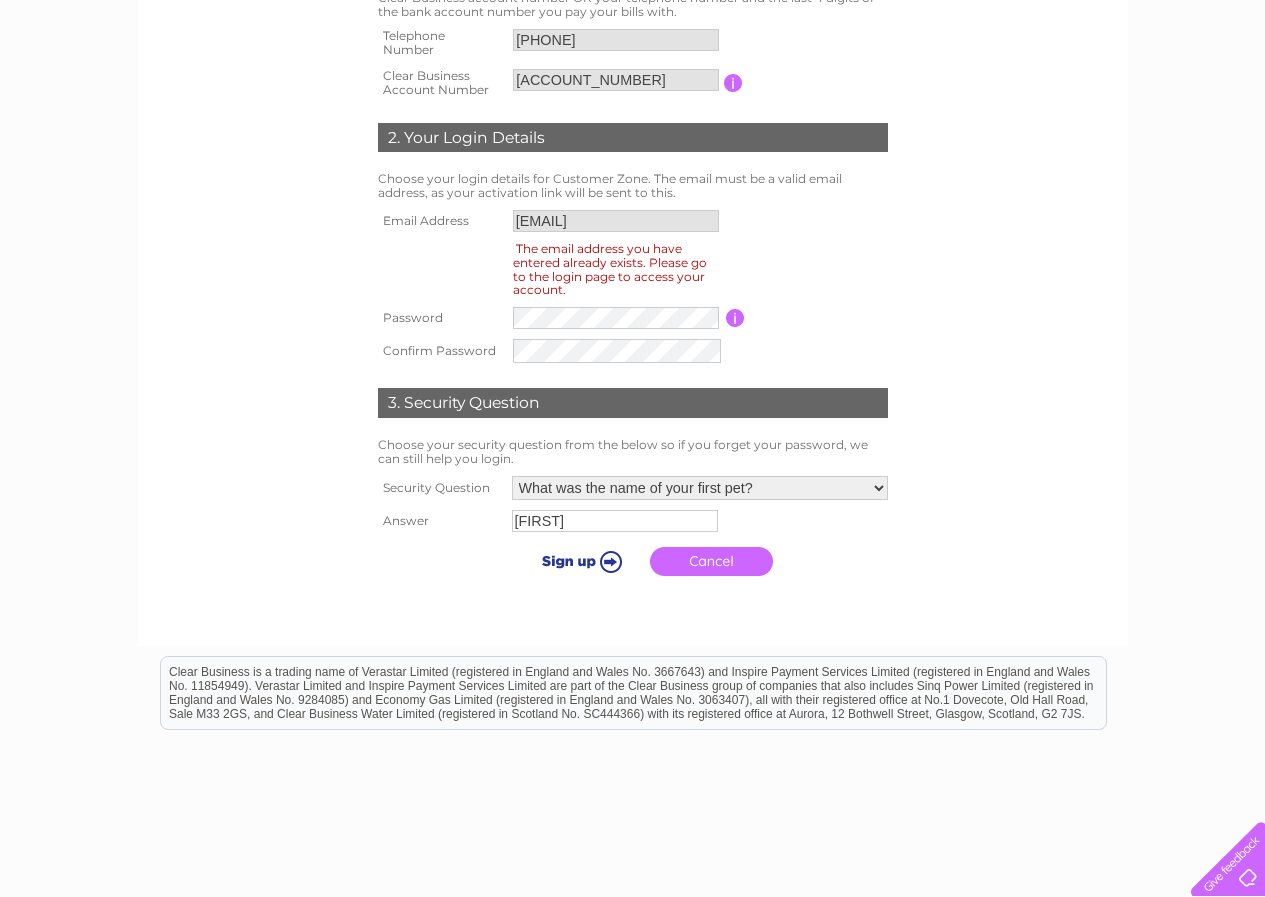 click on "Clear Business is a trading name of Verastar Limited (registered in England and Wales No. 3667643) and Inspire Payment Services Limited (registered in England and Wales No. 11854949).
Verastar Limited and Inspire Payment Services Limited are part of the Clear Business group of companies that also includes Sinq Power Limited (registered in England and Wales No. 9284085)
and Economy Gas Limited (registered in England and Wales No. 3063407), all with their registered office at No.1 Dovecote, Old Hall Road, Sale M33 2GS, and Clear Business Water Limited
(registered in Scotland No. SC444366) with its registered office at Aurora, 12 Bothwell Street, Glasgow, Scotland, G2 7JS." at bounding box center (633, 692) 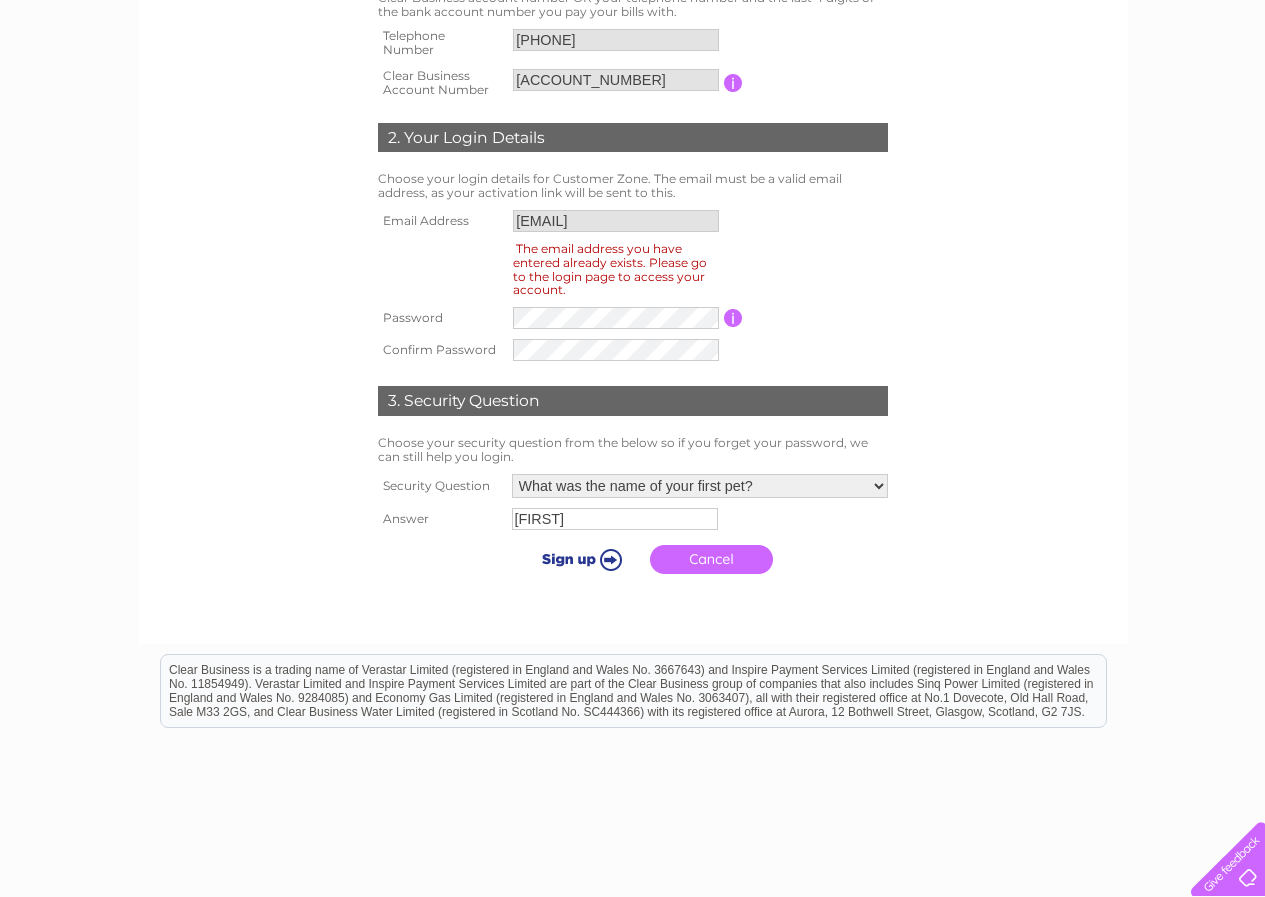 click on "Clear Business is a trading name of Verastar Limited (registered in England and Wales No. 3667643) and Inspire Payment Services Limited (registered in England and Wales No. 11854949).
Verastar Limited and Inspire Payment Services Limited are part of the Clear Business group of companies that also includes Sinq Power Limited (registered in England and Wales No. 9284085)
and Economy Gas Limited (registered in England and Wales No. 3063407), all with their registered office at No.1 Dovecote, Old Hall Road, Sale M33 2GS, and Clear Business Water Limited
(registered in Scotland No. SC444366) with its registered office at Aurora, 12 Bothwell Street, Glasgow, Scotland, G2 7JS." at bounding box center [633, 690] 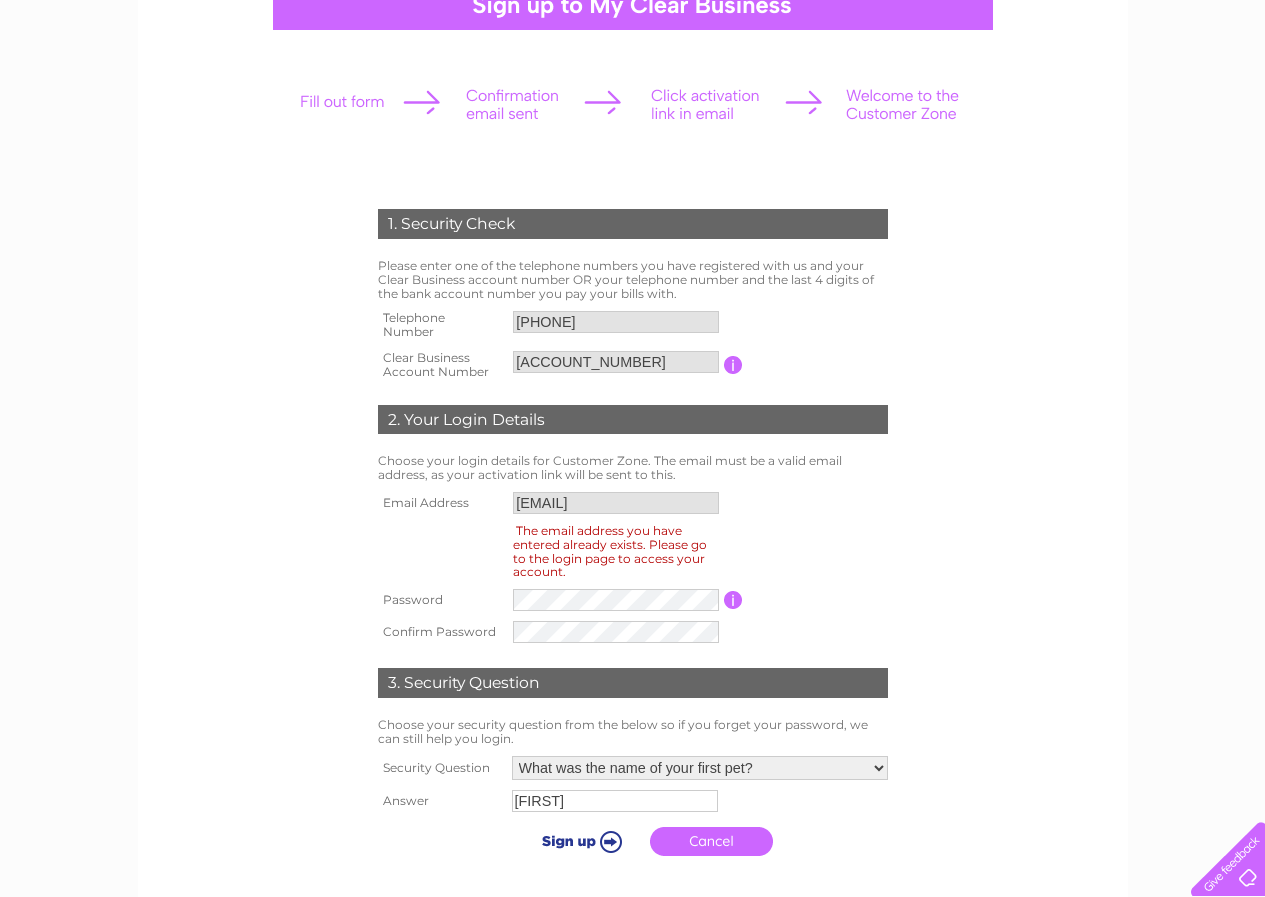 scroll, scrollTop: 200, scrollLeft: 0, axis: vertical 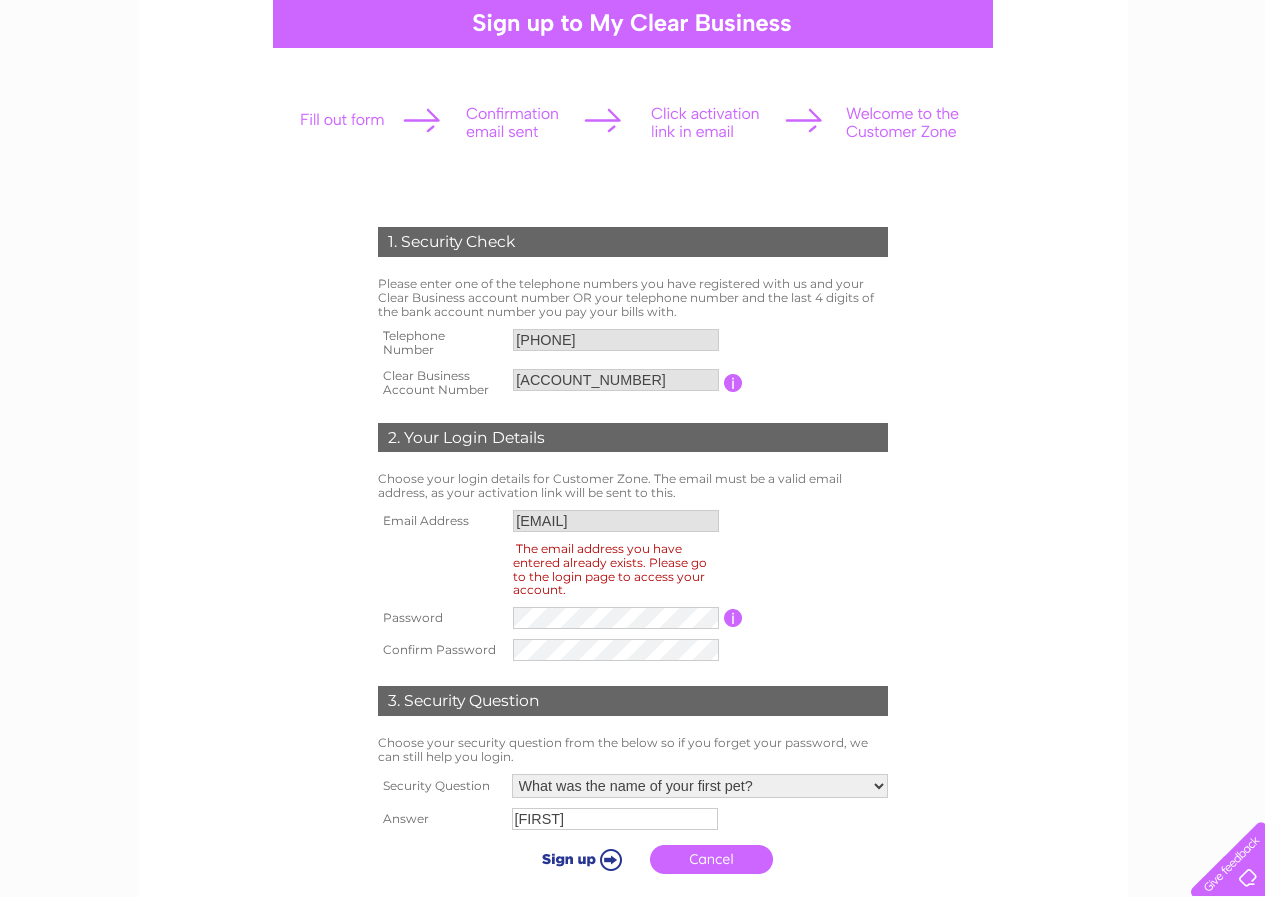 click on "Please enter one of the telephone numbers you have registered with us and your Clear Business account number OR your telephone number and the last 4 digits of the bank account number you pay your bills with.
Telephone Number
[PHONE]
Clear Business Account Number
[ACCOUNT]" at bounding box center [633, 447] 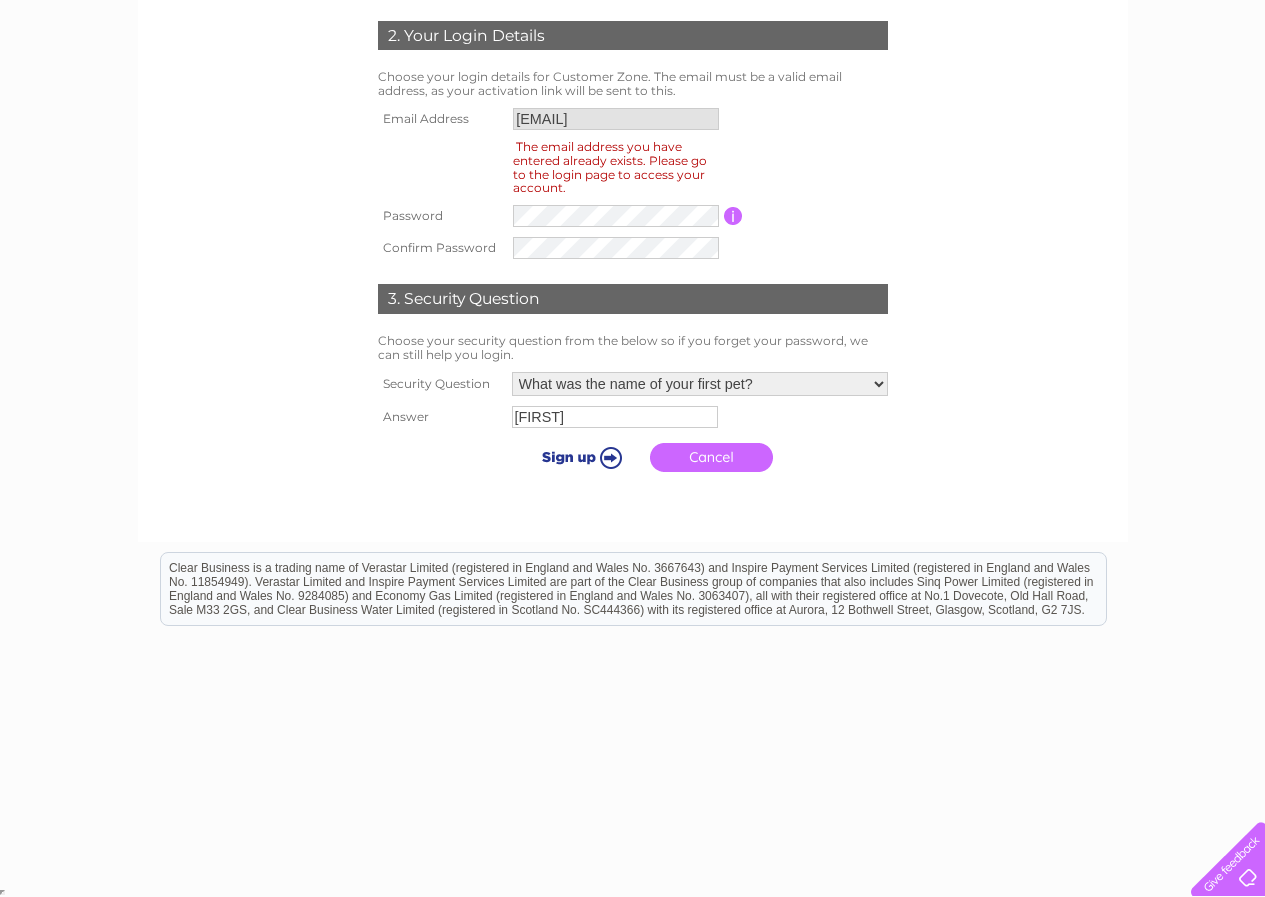 scroll, scrollTop: 603, scrollLeft: 0, axis: vertical 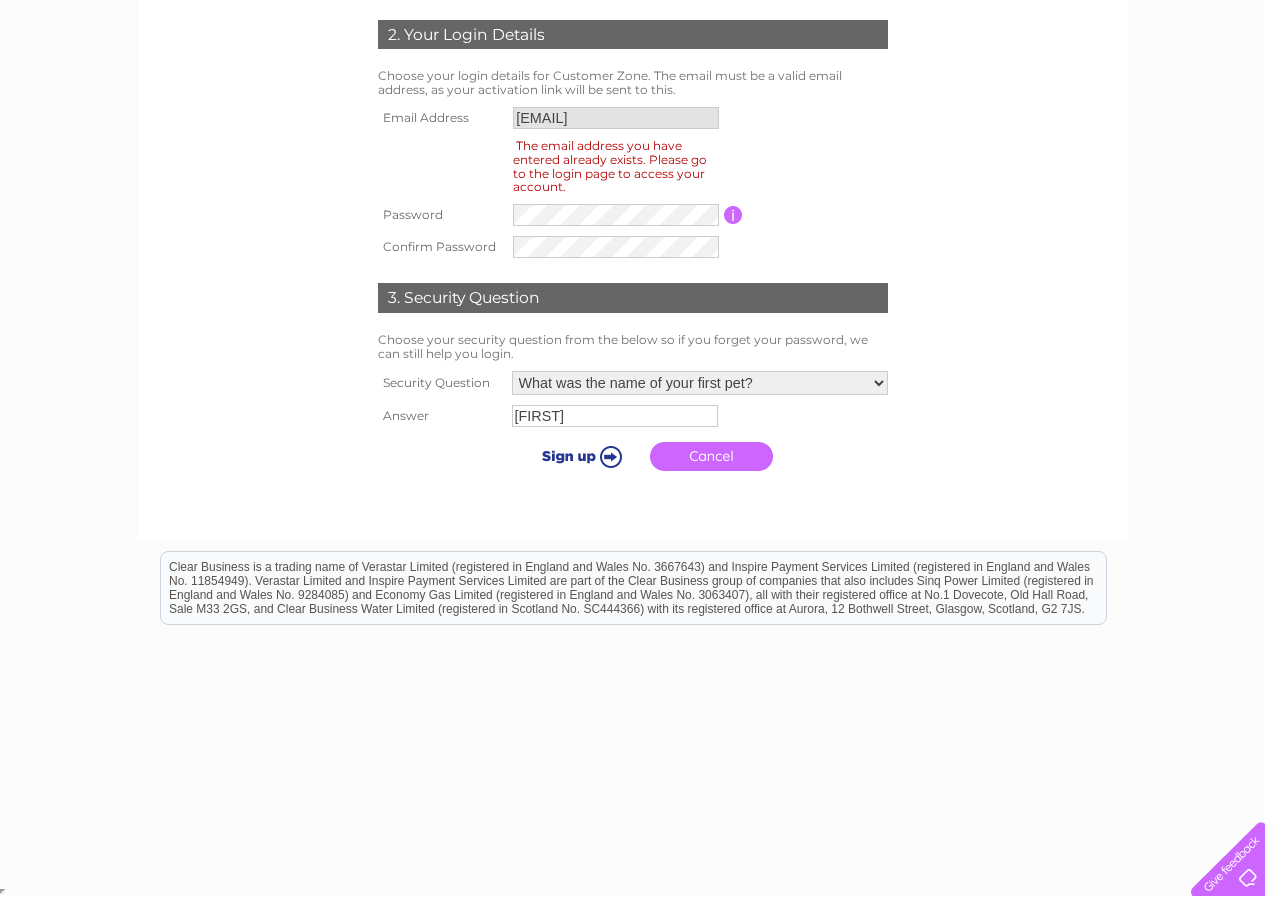 click on "1. Security Check
Please enter one of the telephone numbers you have registered with us and your Clear Business account number OR your telephone number and the last 4 digits of the bank account number you pay your bills with.
Telephone Number
07792797148
Clear Business Account Number" at bounding box center [632, 215] 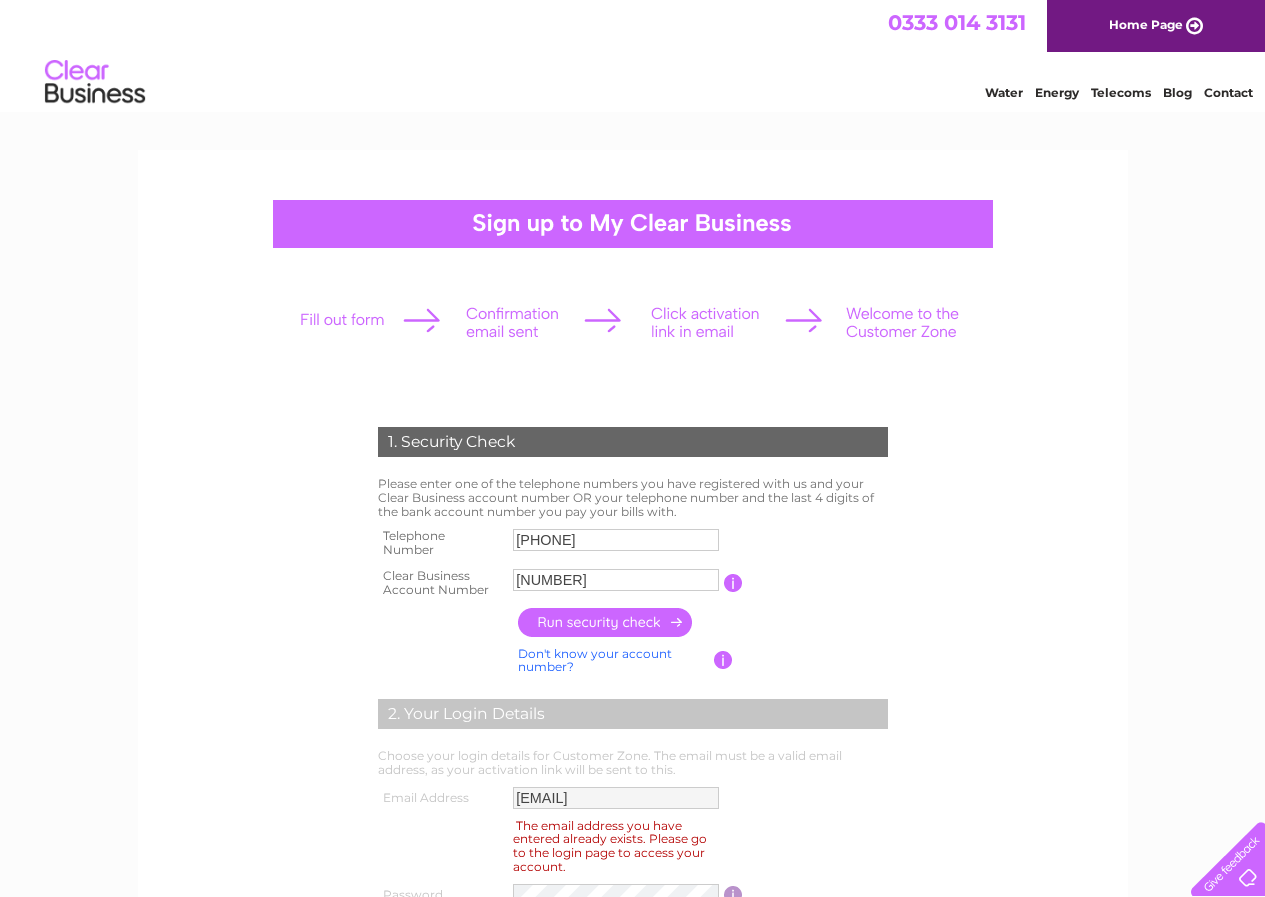 scroll, scrollTop: 0, scrollLeft: 0, axis: both 